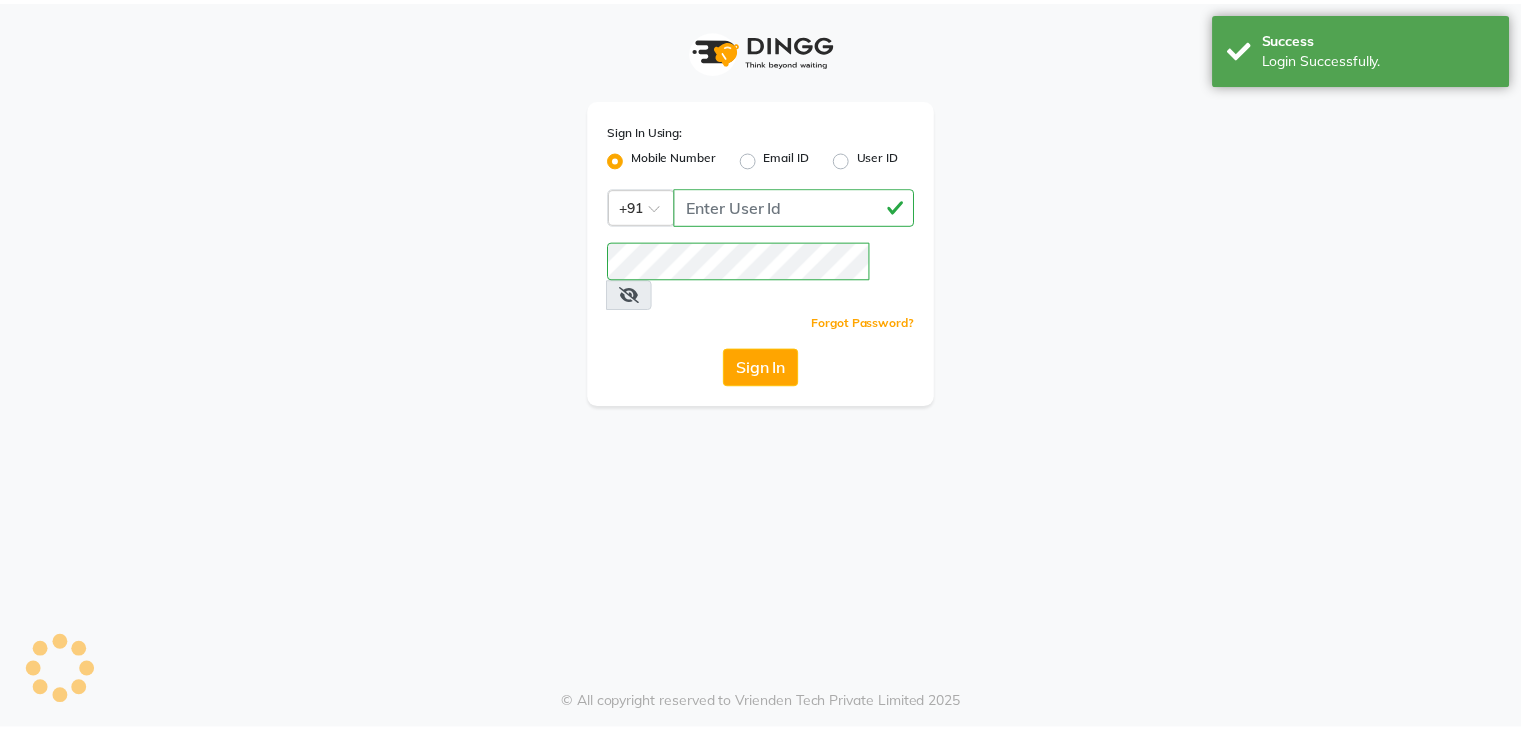 scroll, scrollTop: 0, scrollLeft: 0, axis: both 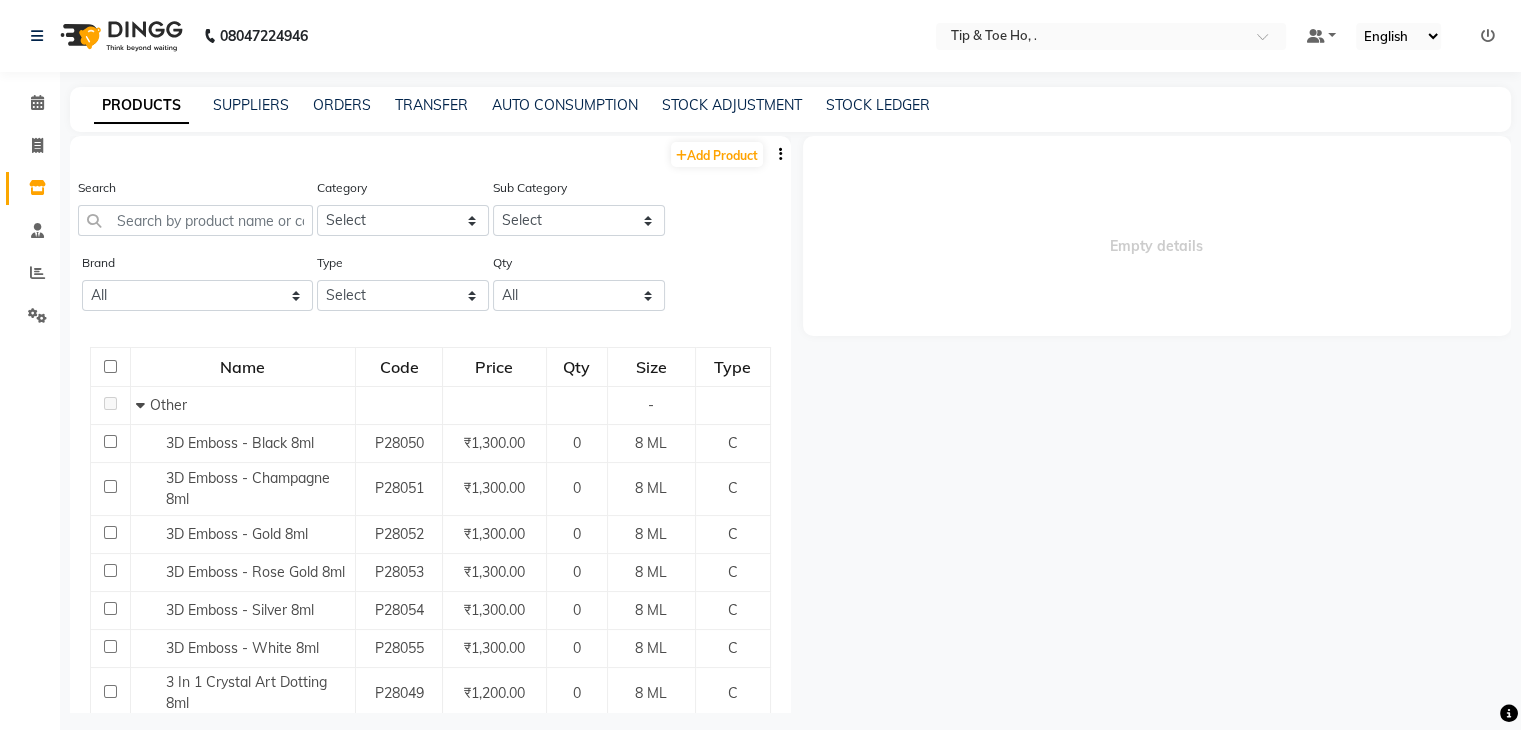 click on "Empty details" 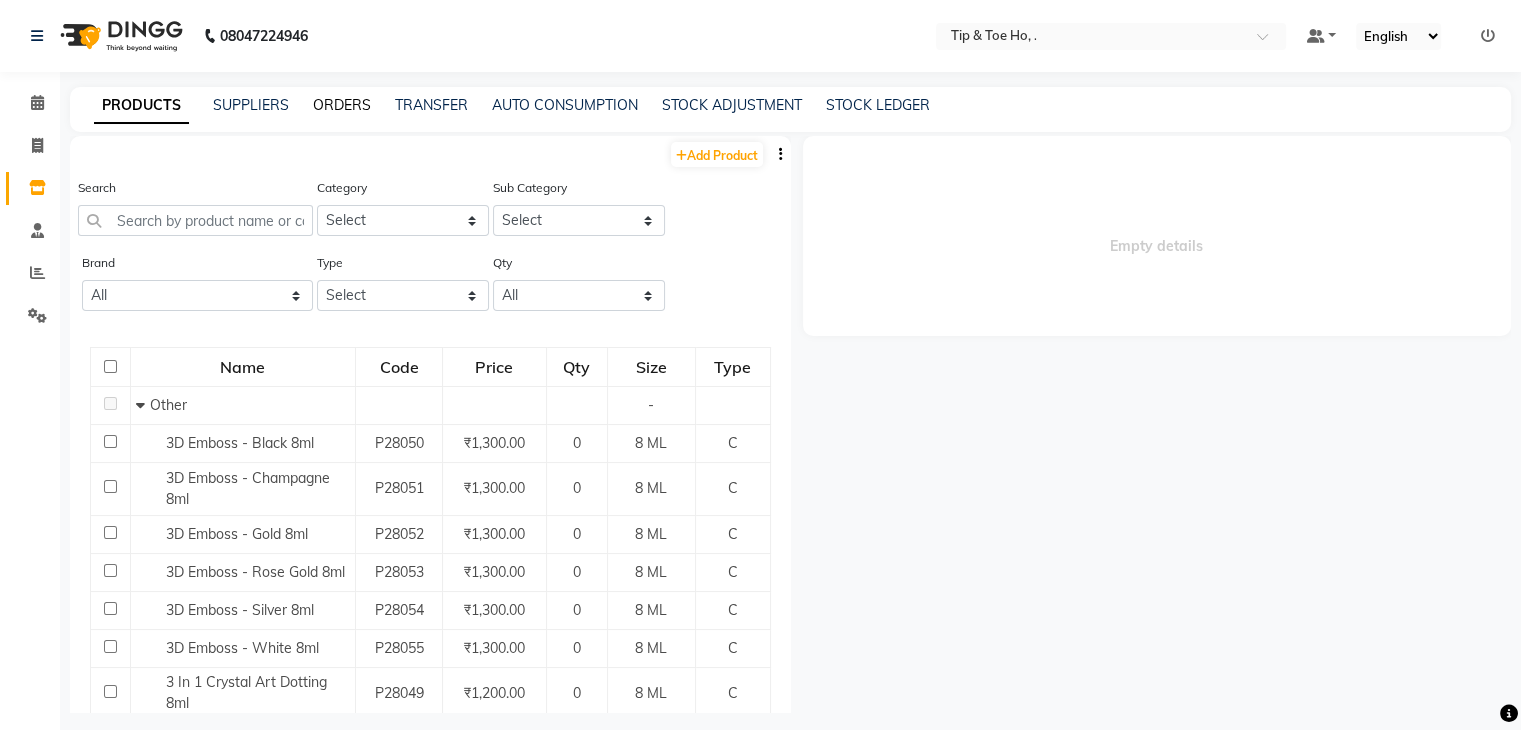 click on "ORDERS" 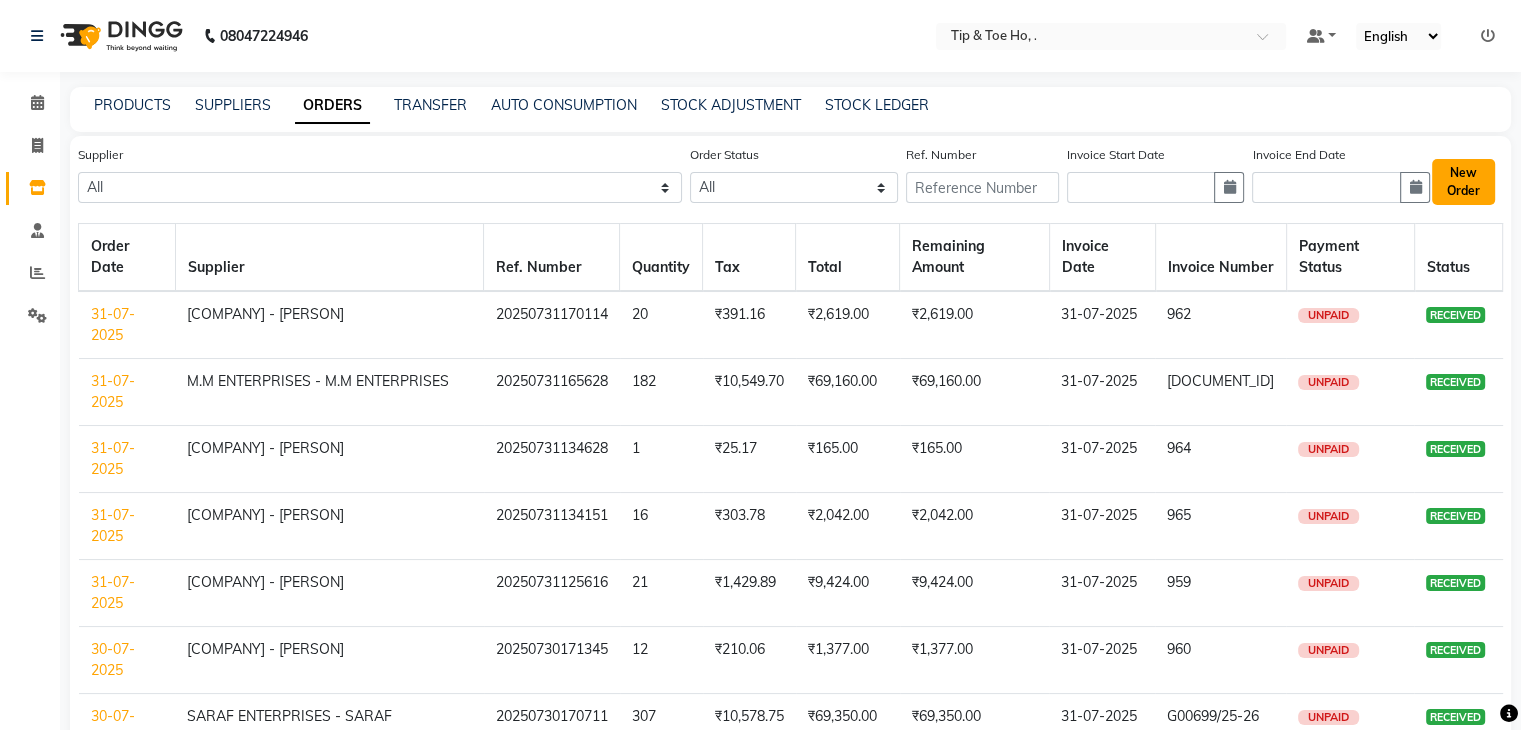 click on "New Order" 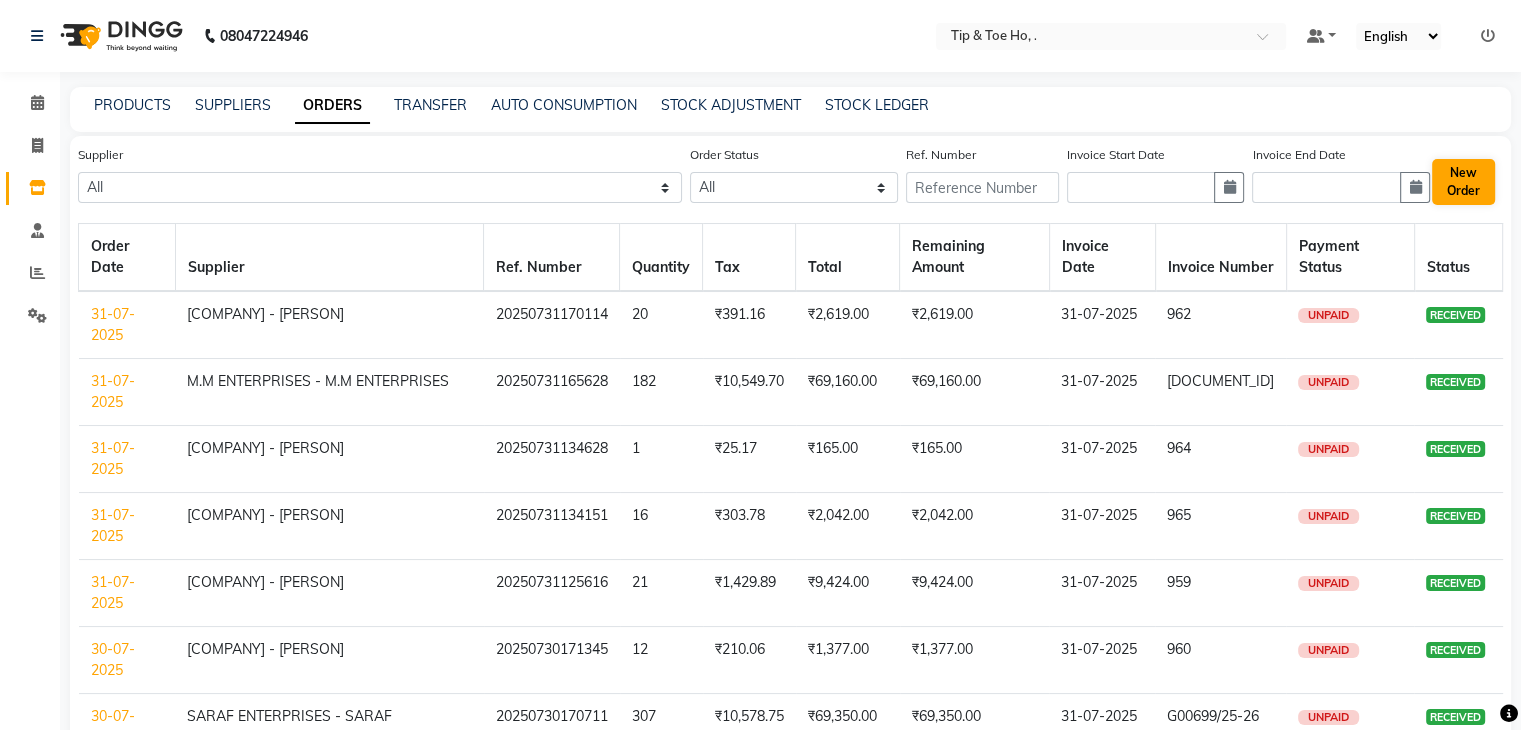 select on "true" 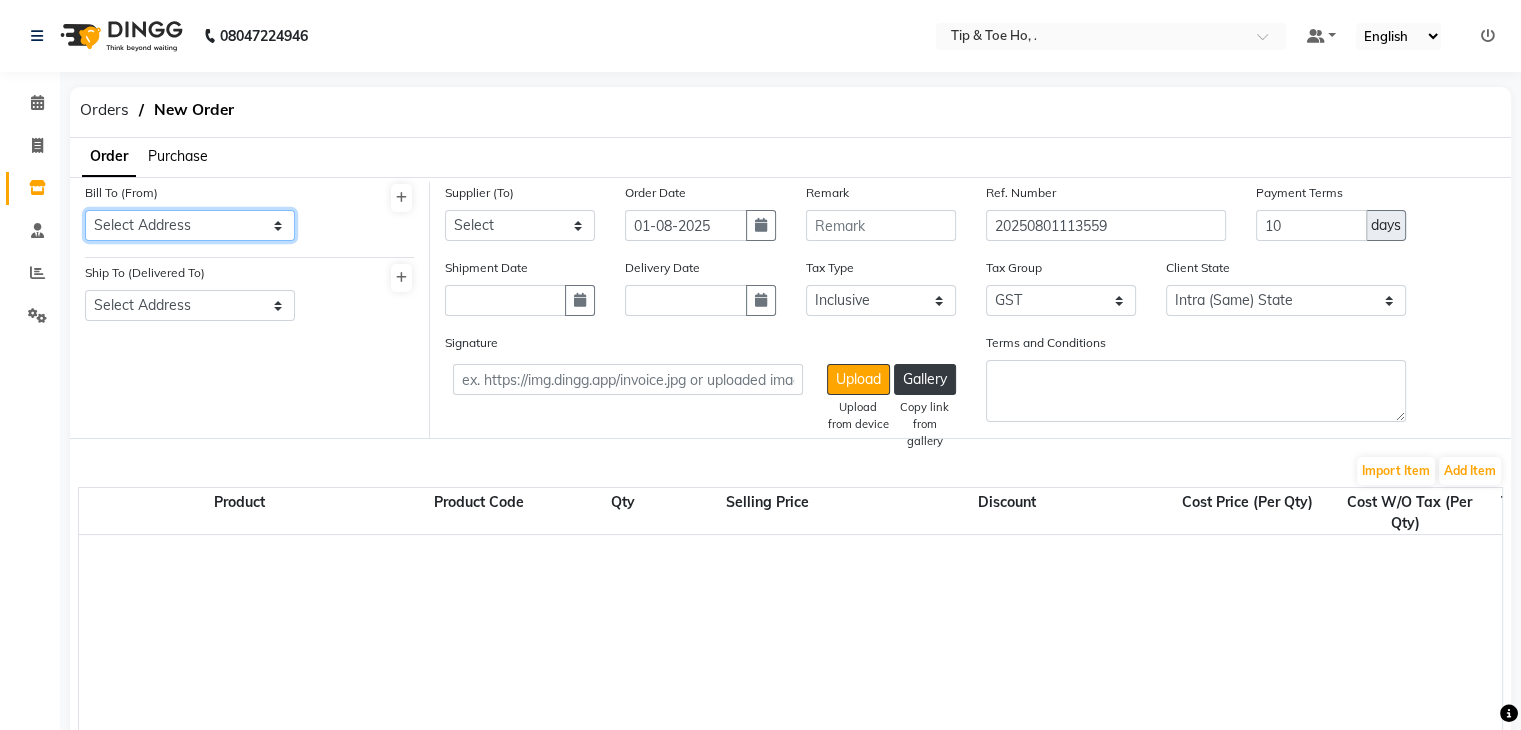 click on "Select Address tip & toe ho [COMPANY]
[STREET] no [NUMBER], [CITY] [CITY_DETAIL], [CITY_DETAIL], [CITY_DETAIL] [CITY_DETAIL] [CITY_DETAIL] [CITY_DETAIL] [CITY_DETAIL] [CITY_DETAIL] [CITY_DETAIL] [CITY_DETAIL] - [POSTAL_CODE]" 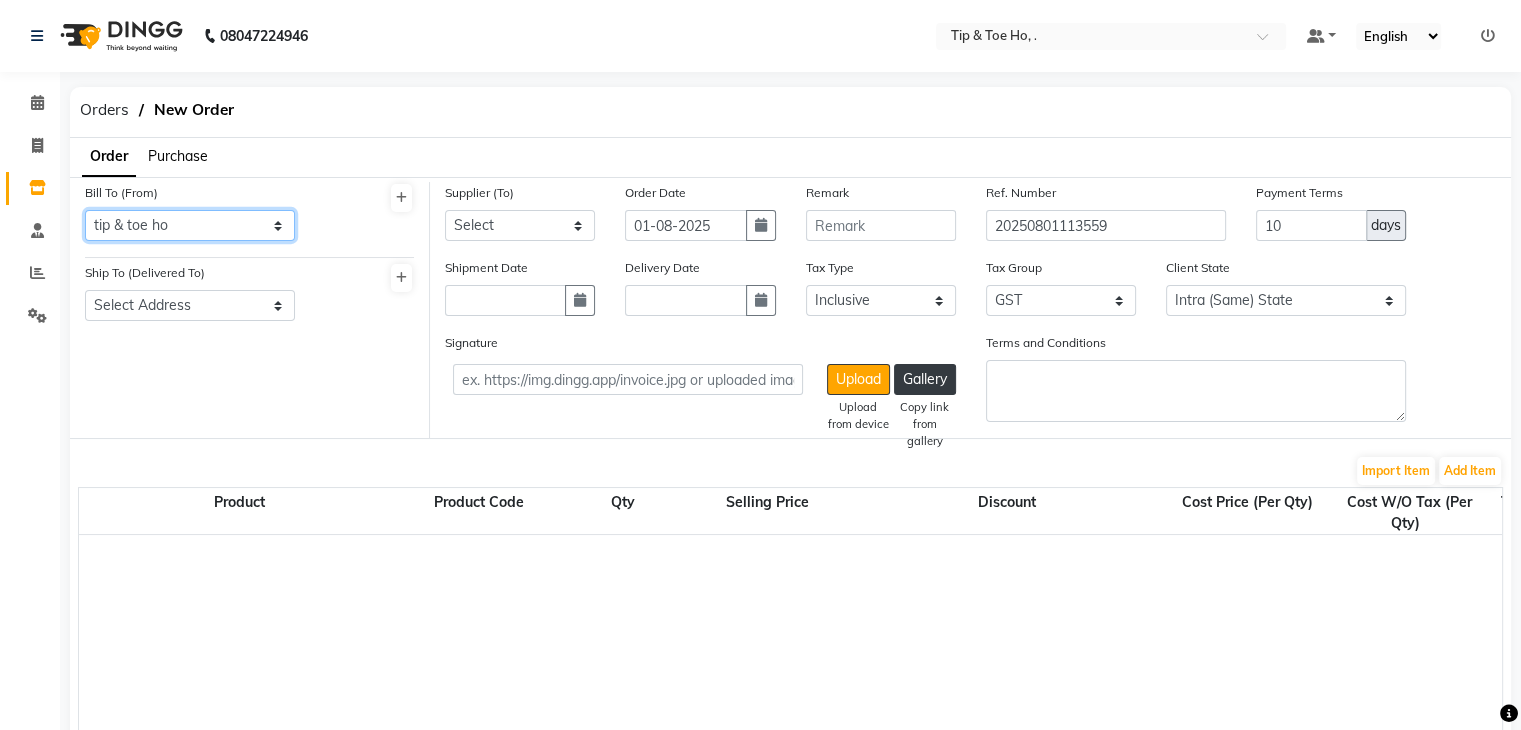 click on "Select Address tip & toe ho [COMPANY]
[STREET] no [NUMBER], [CITY] [CITY_DETAIL], [CITY_DETAIL], [CITY_DETAIL] [CITY_DETAIL] [CITY_DETAIL] [CITY_DETAIL] [CITY_DETAIL] [CITY_DETAIL] [CITY_DETAIL] [CITY_DETAIL] - [POSTAL_CODE]" 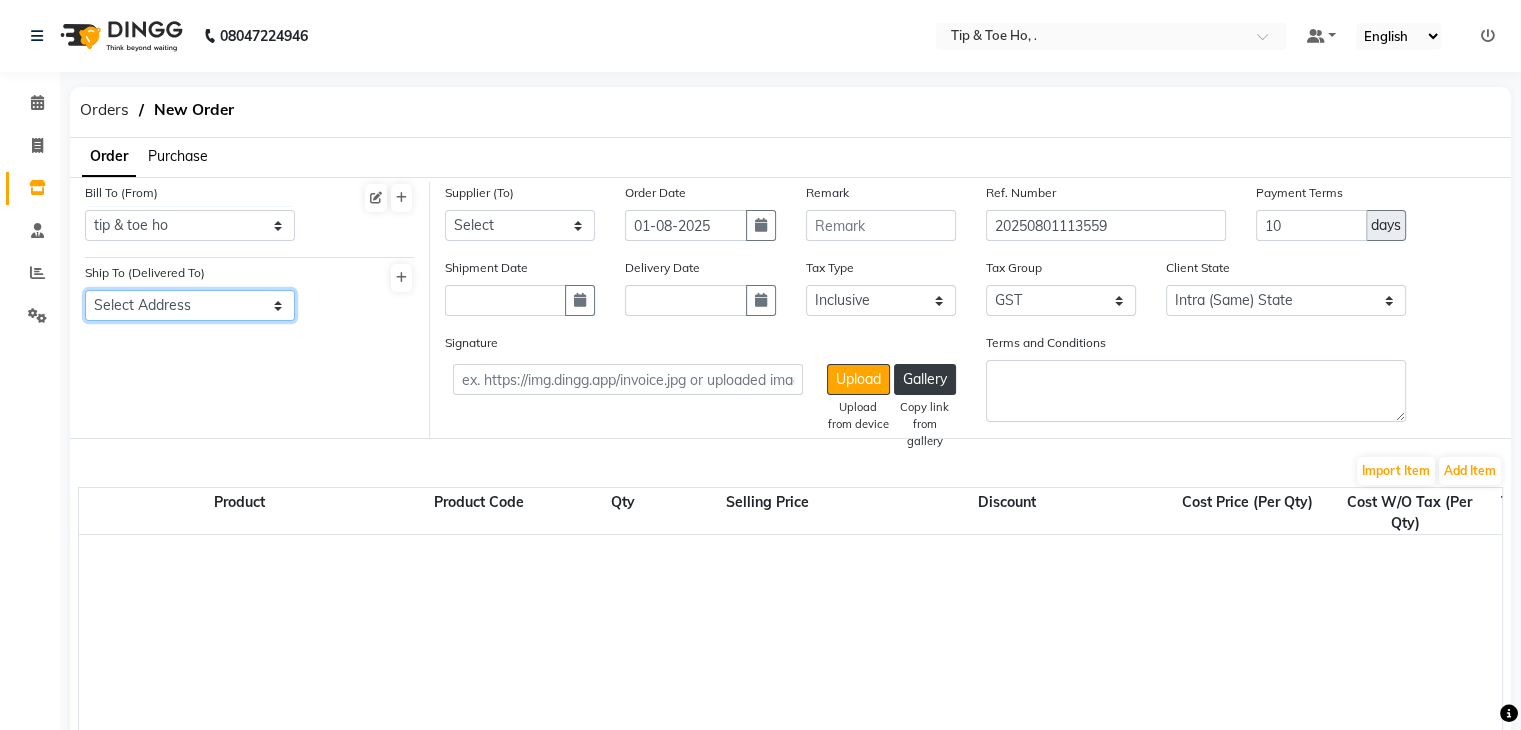 drag, startPoint x: 212, startPoint y: 297, endPoint x: 217, endPoint y: 362, distance: 65.192024 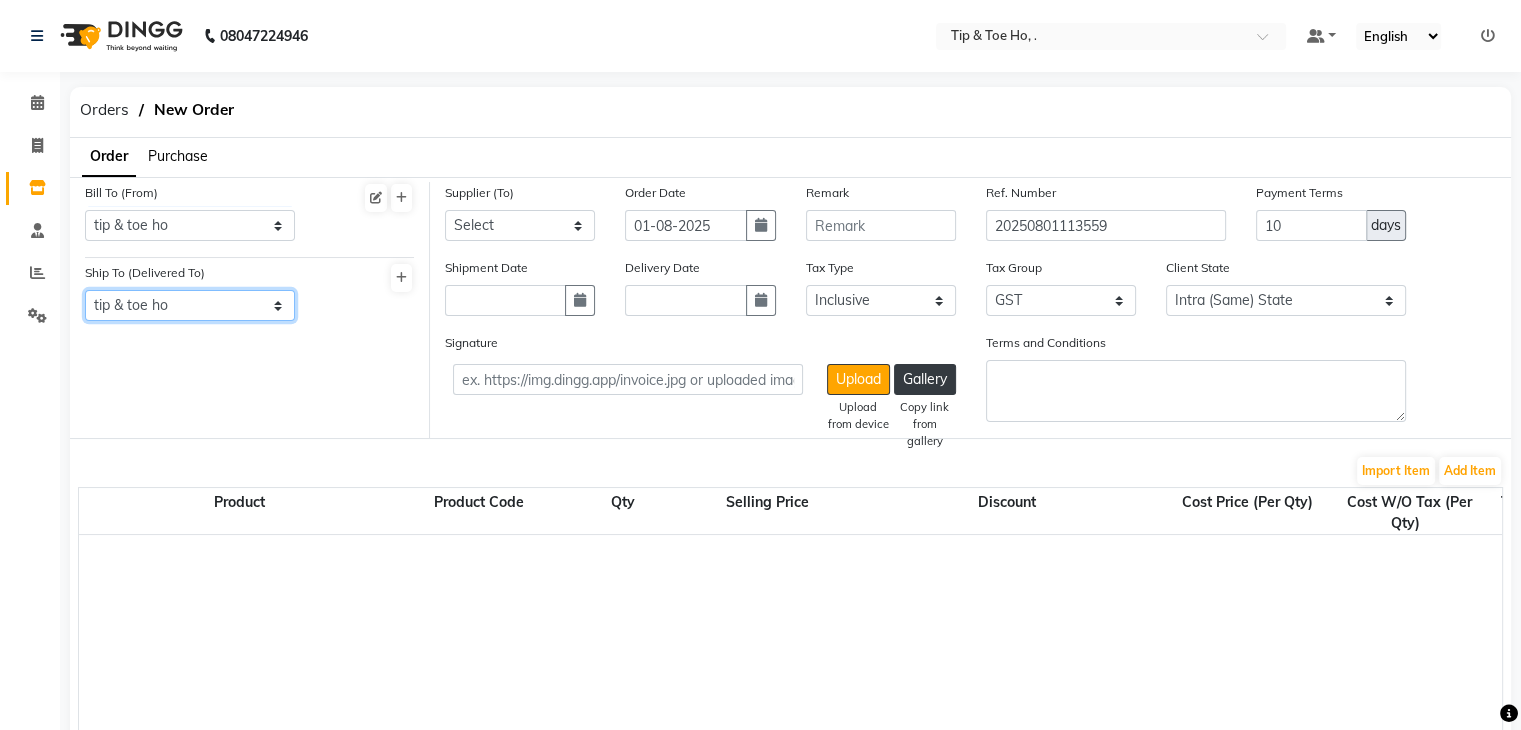 click on "Select Address  tip & toe ho" 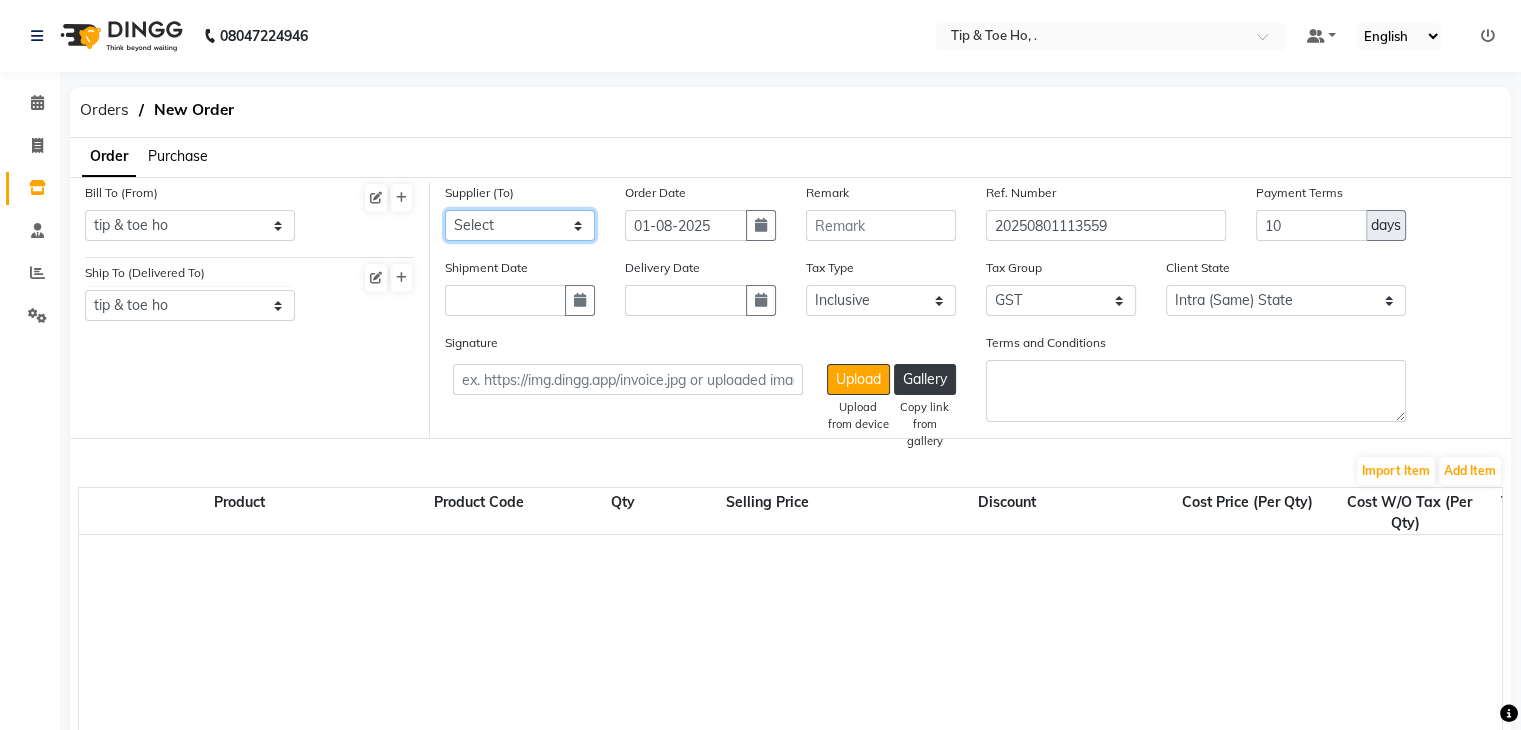 click on "Select [COMPANY] - [PERSON] [COMPANY] - [PERSON] [COMPANY] - [PERSON]  [COMPANY] - [PERSON] [COMPANY] - [PERSON] [COMPANY] - [PERSON] [COMPANY] - [PERSON] [COMPANY] - [PERSON] [COMPANY] - [PERSON]  [COMPANY] - [PERSON]  [COMPANY] - [PERSON] [COMPANY] - [PERSON]" 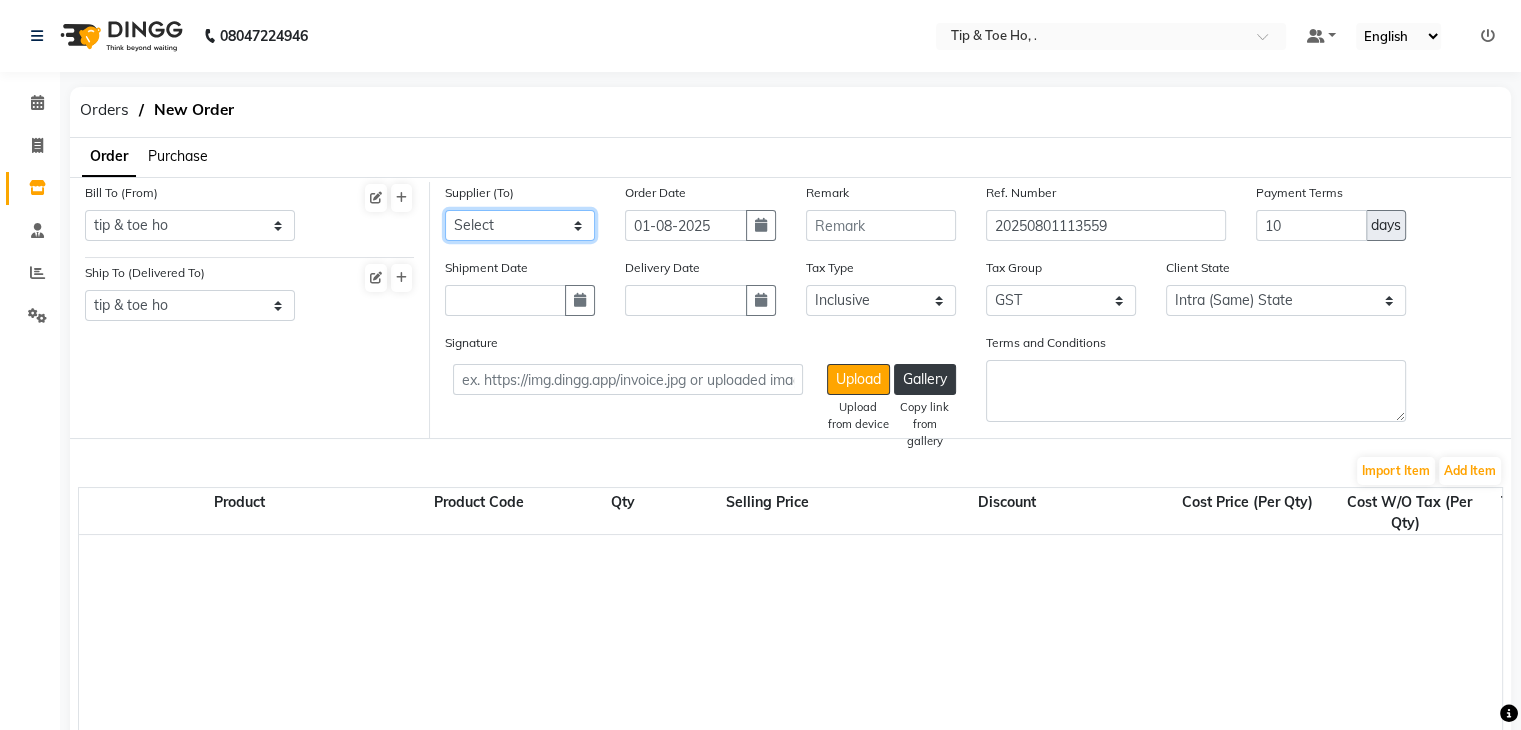 select on "4573" 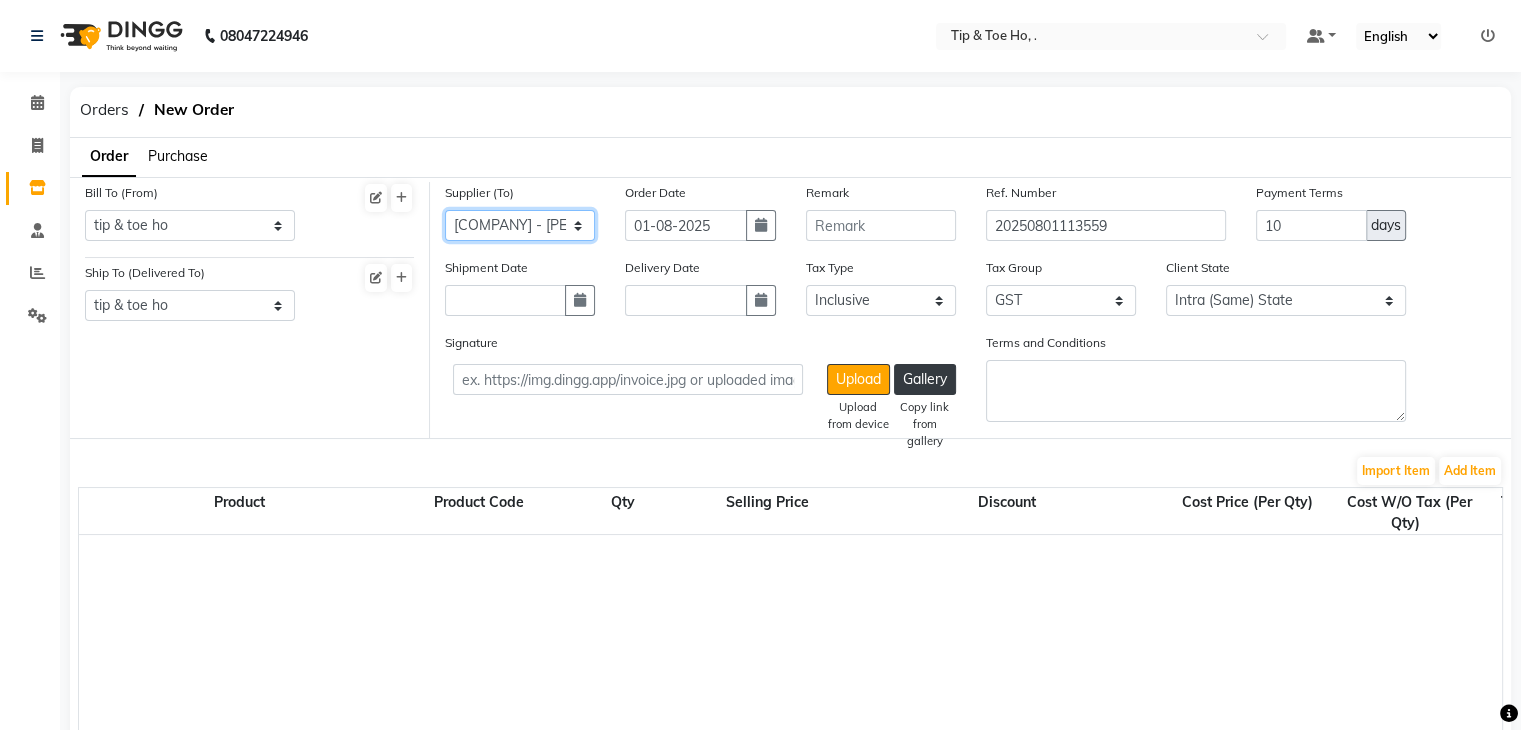 click on "Select [COMPANY] - [PERSON] [COMPANY] - [PERSON] [COMPANY] - [PERSON]  [COMPANY] - [PERSON] [COMPANY] - [PERSON] [COMPANY] - [PERSON] [COMPANY] - [PERSON] [COMPANY] - [PERSON] [COMPANY] - [PERSON]  [COMPANY] - [PERSON]  [COMPANY] - [PERSON] [COMPANY] - [PERSON]" 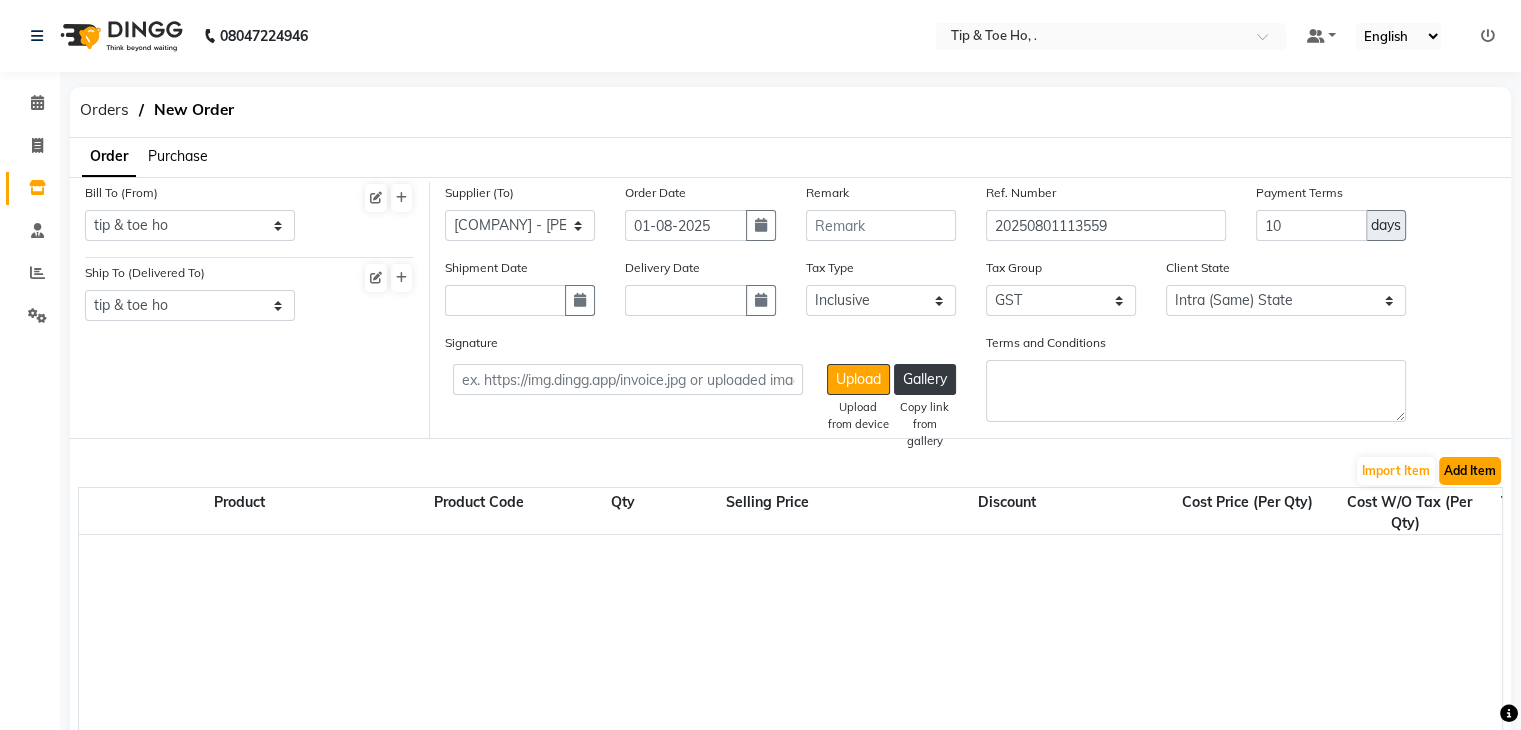 click on "Add Item" 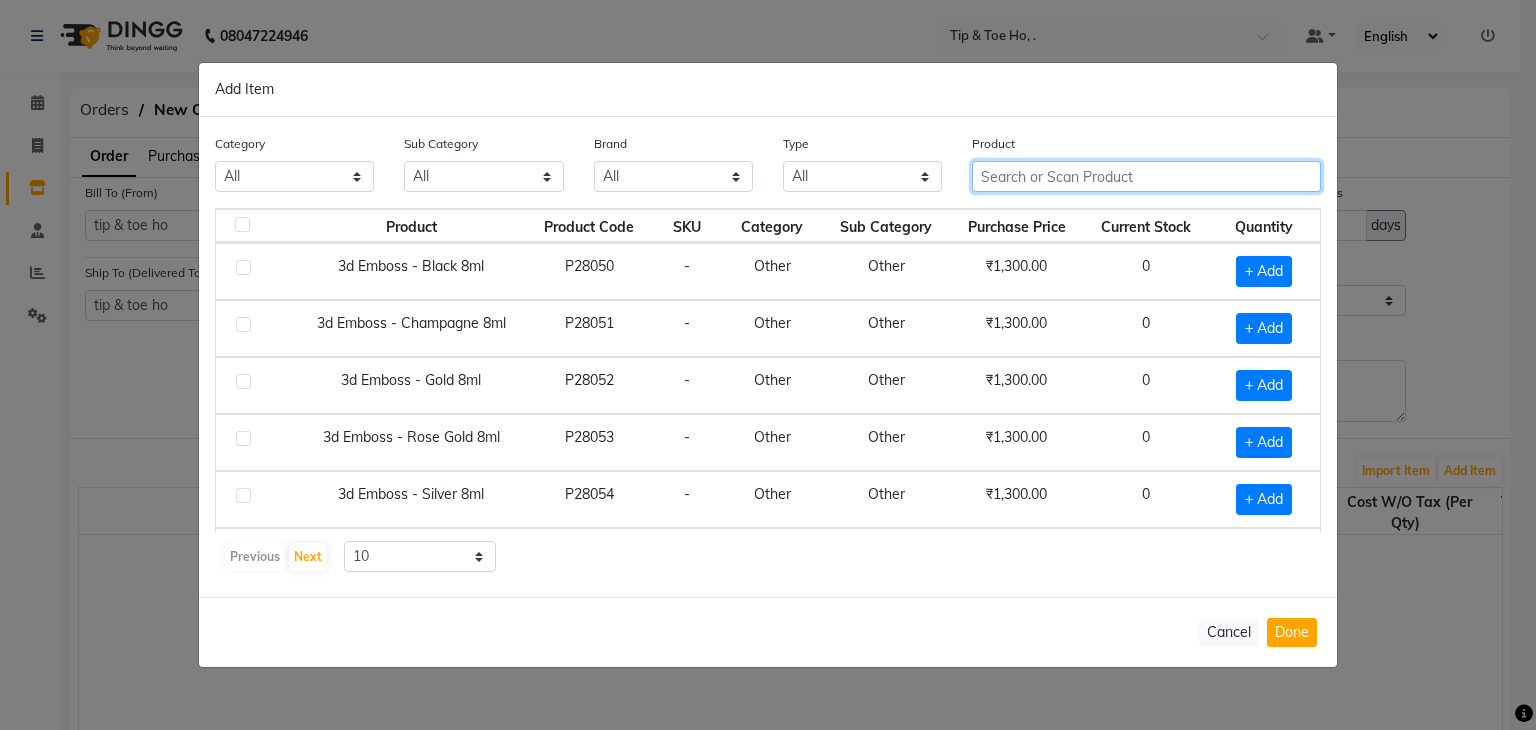 click 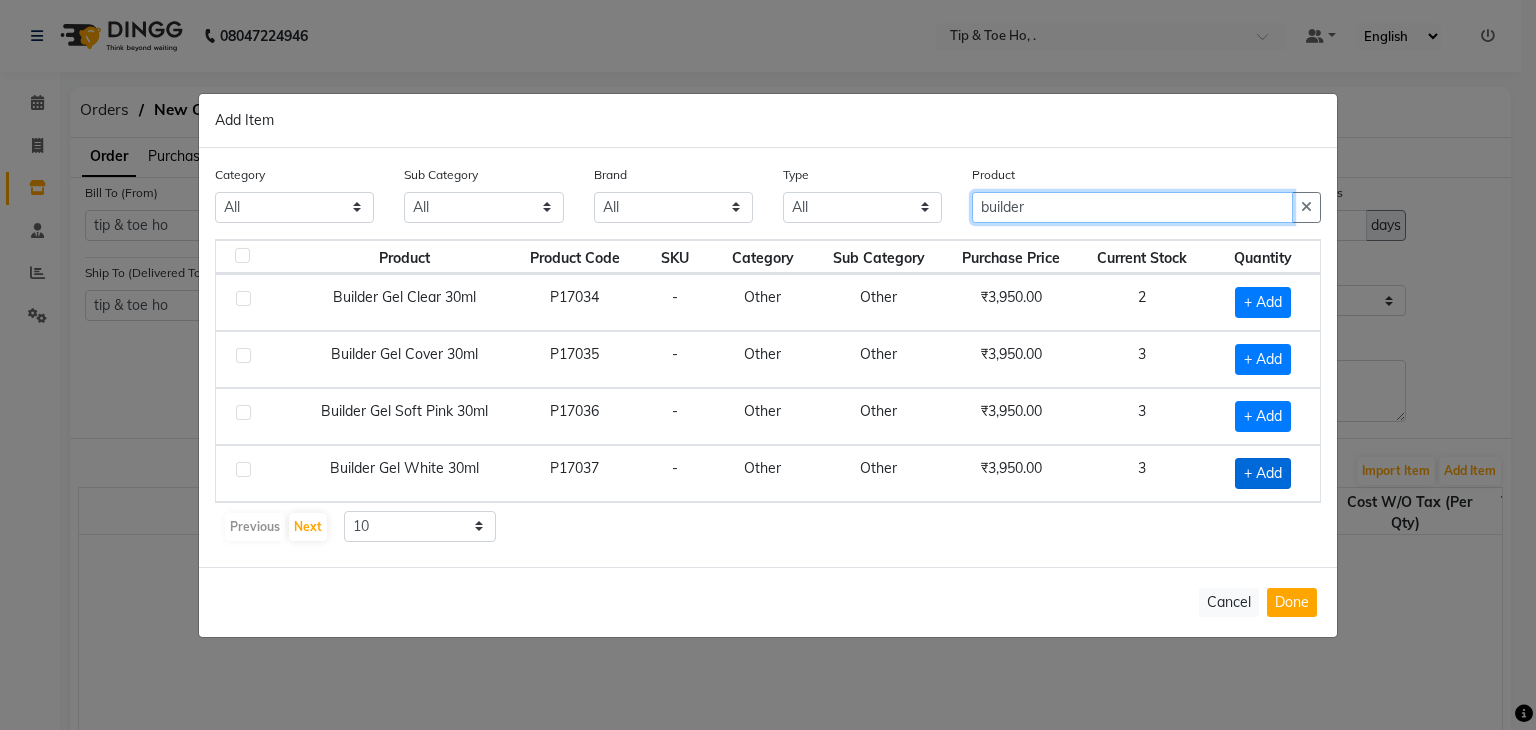 type on "builder" 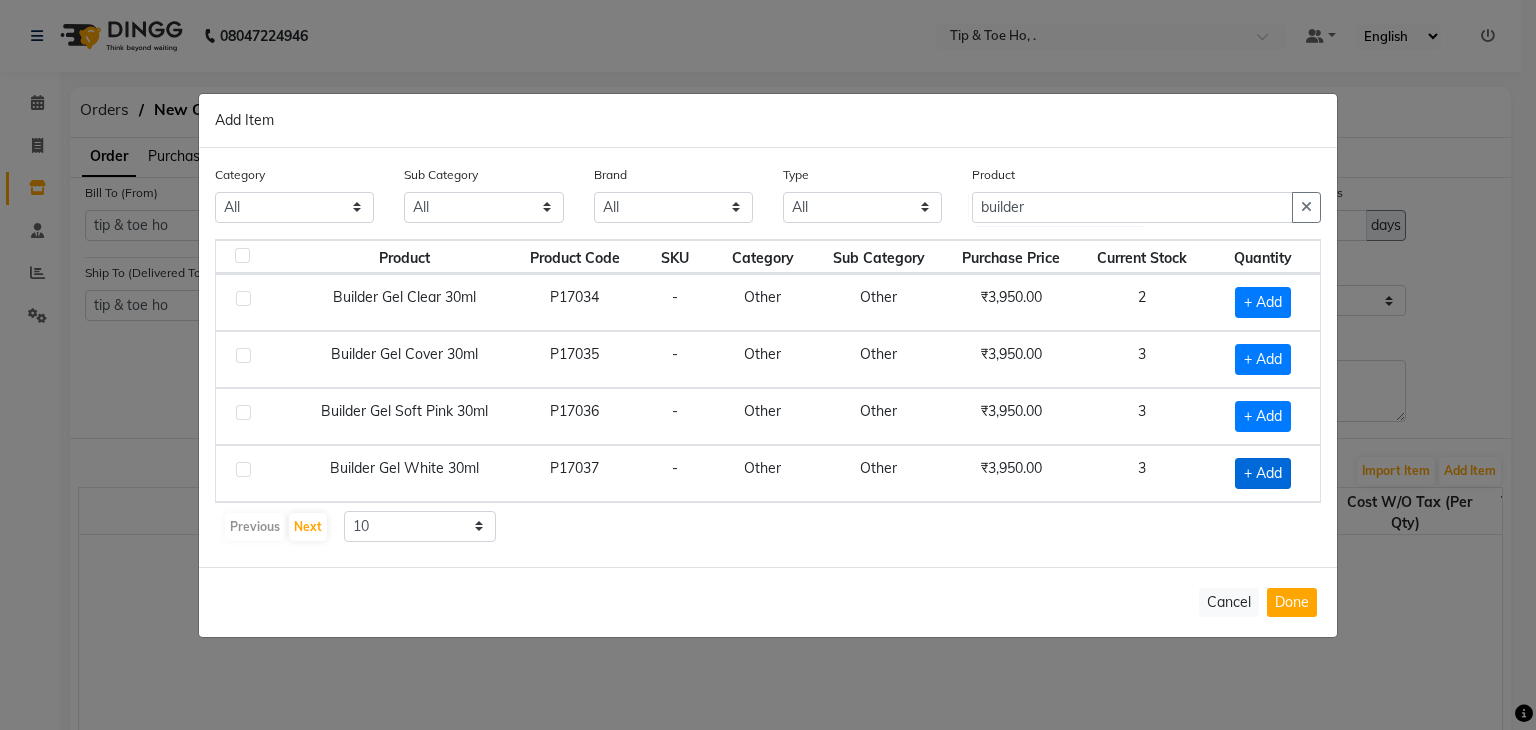 click on "+ Add" 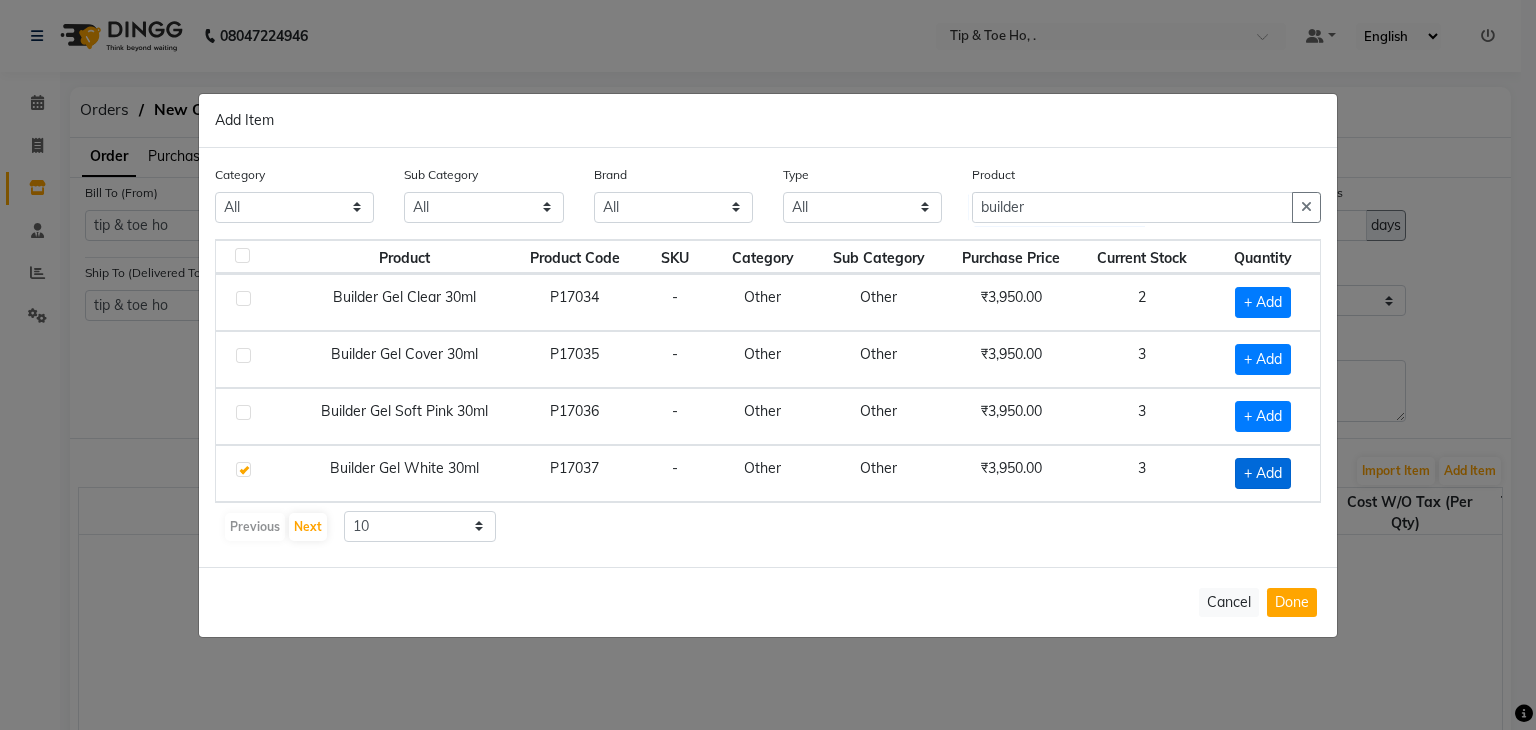 checkbox on "true" 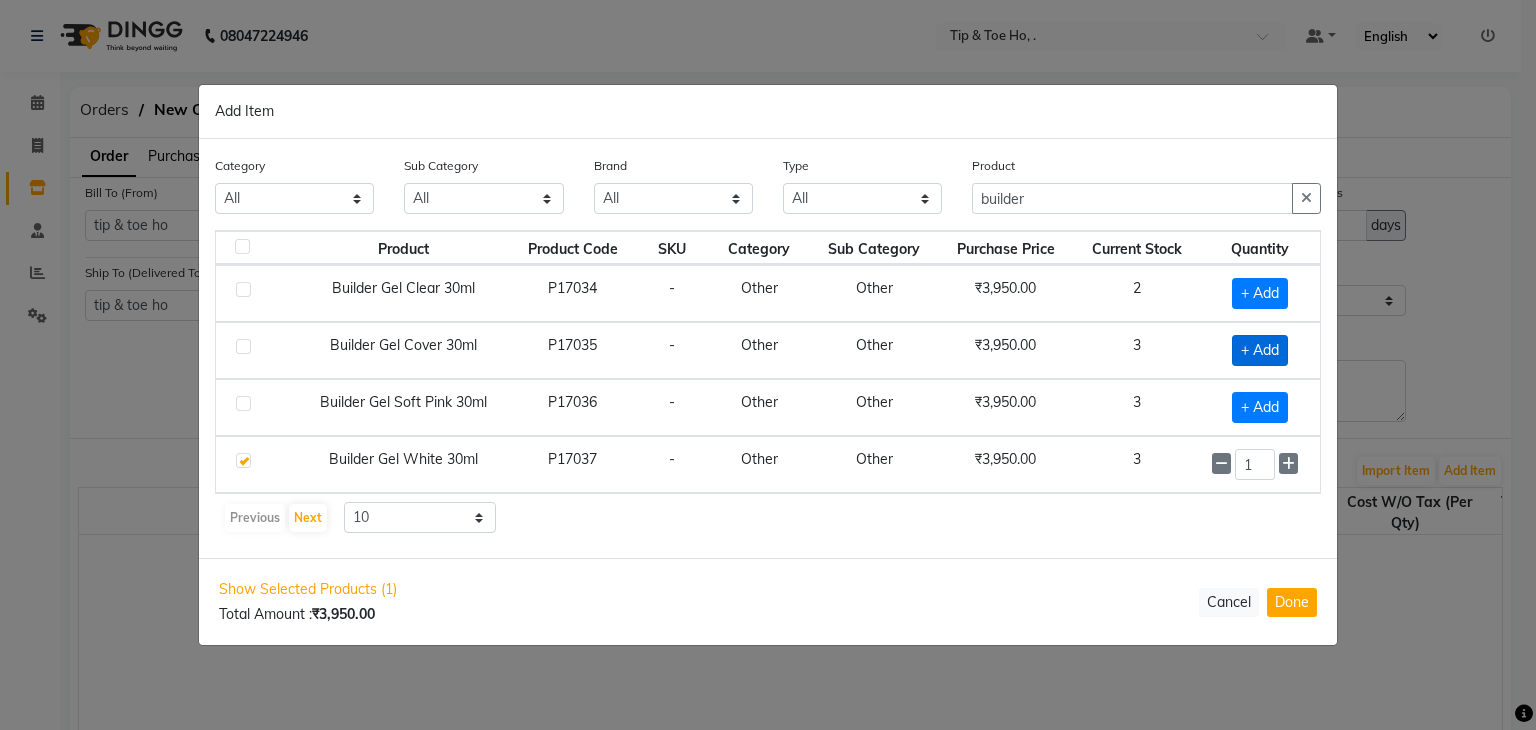 click on "+ Add" 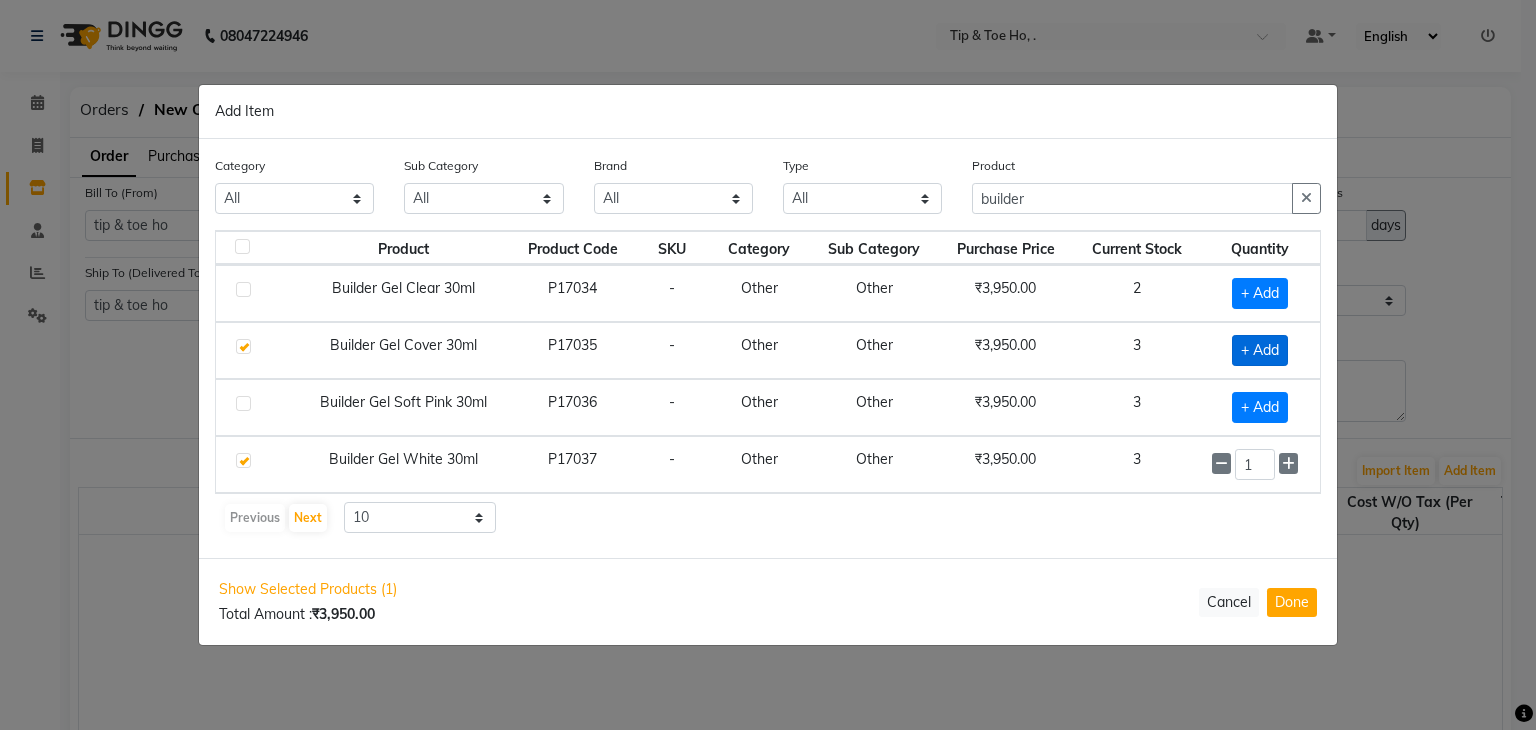 checkbox on "true" 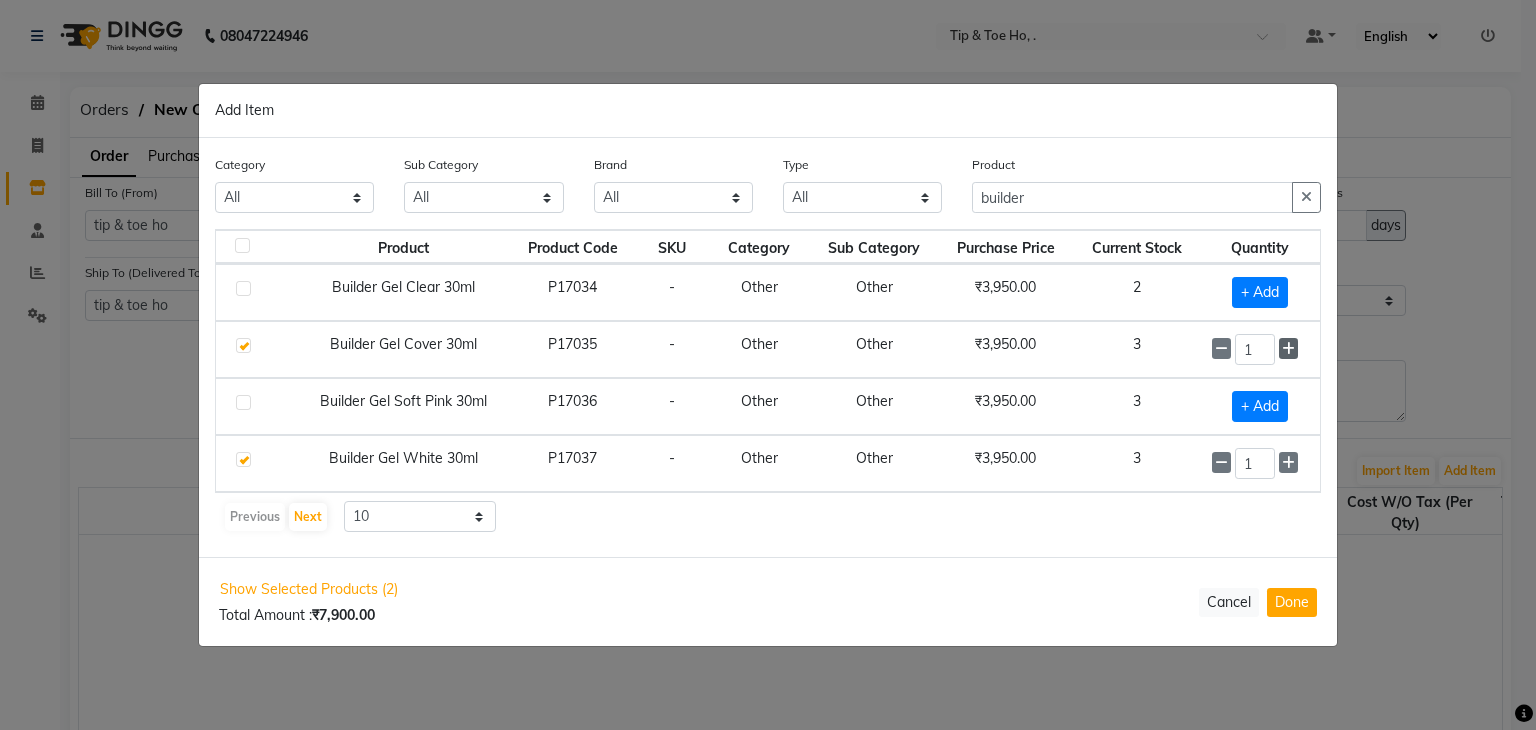 click 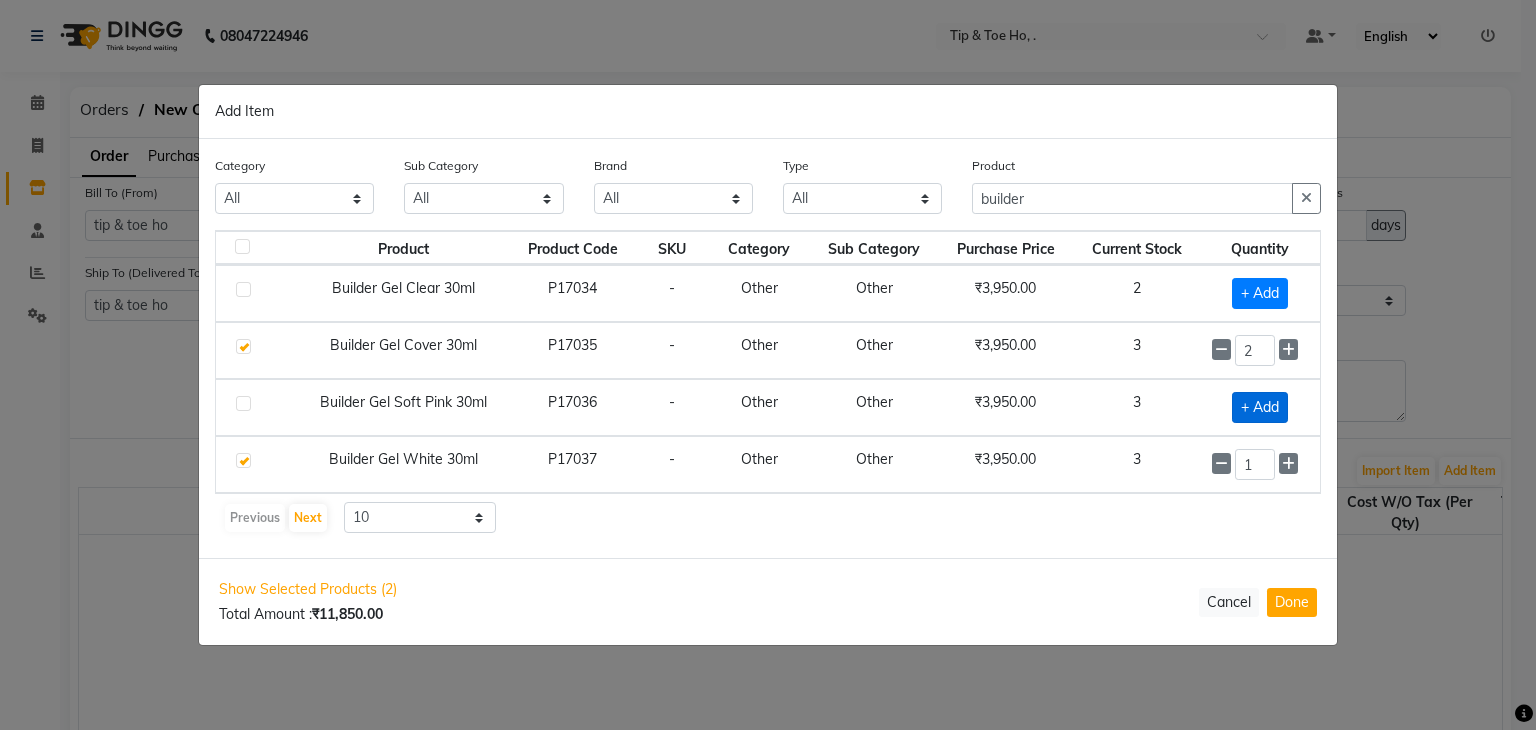 click on "+ Add" 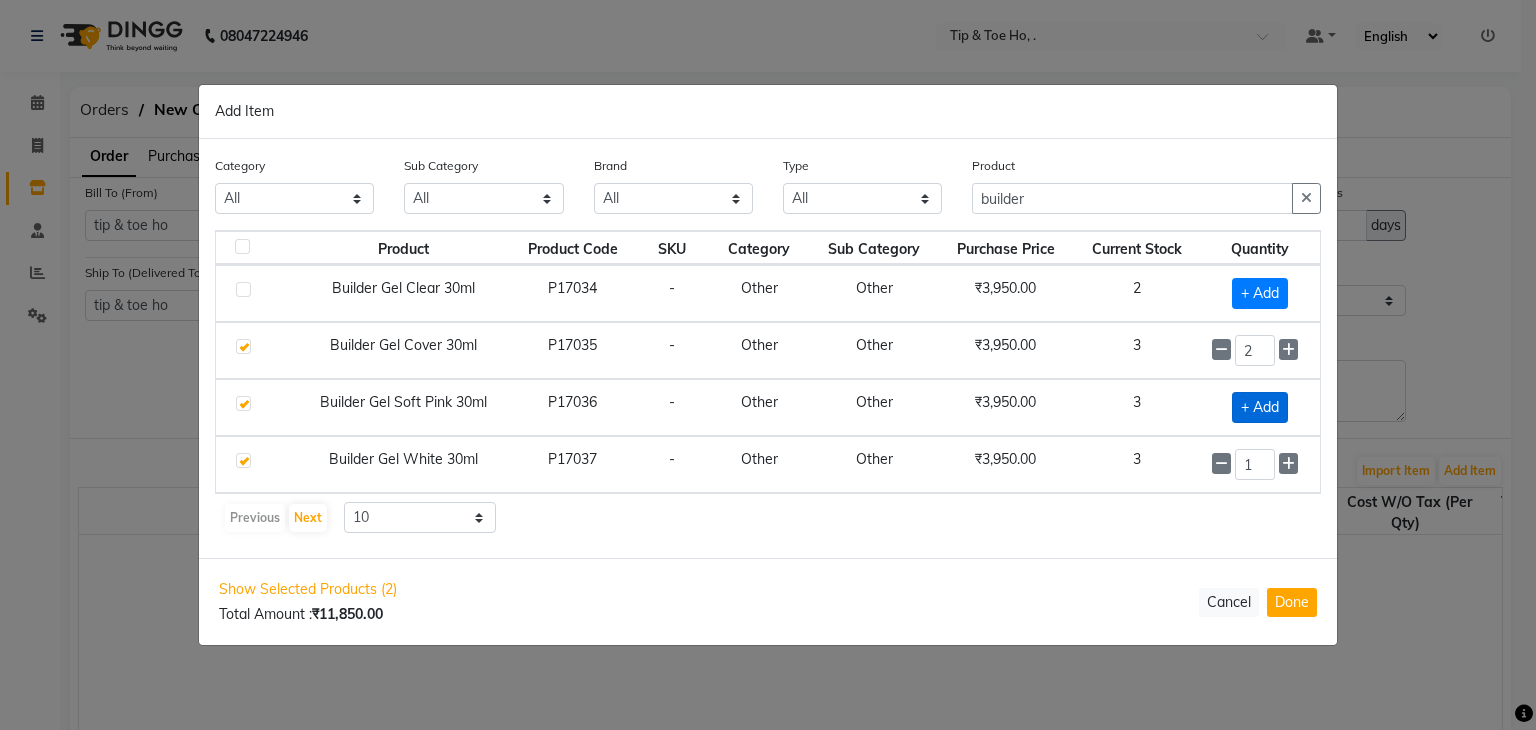 checkbox on "true" 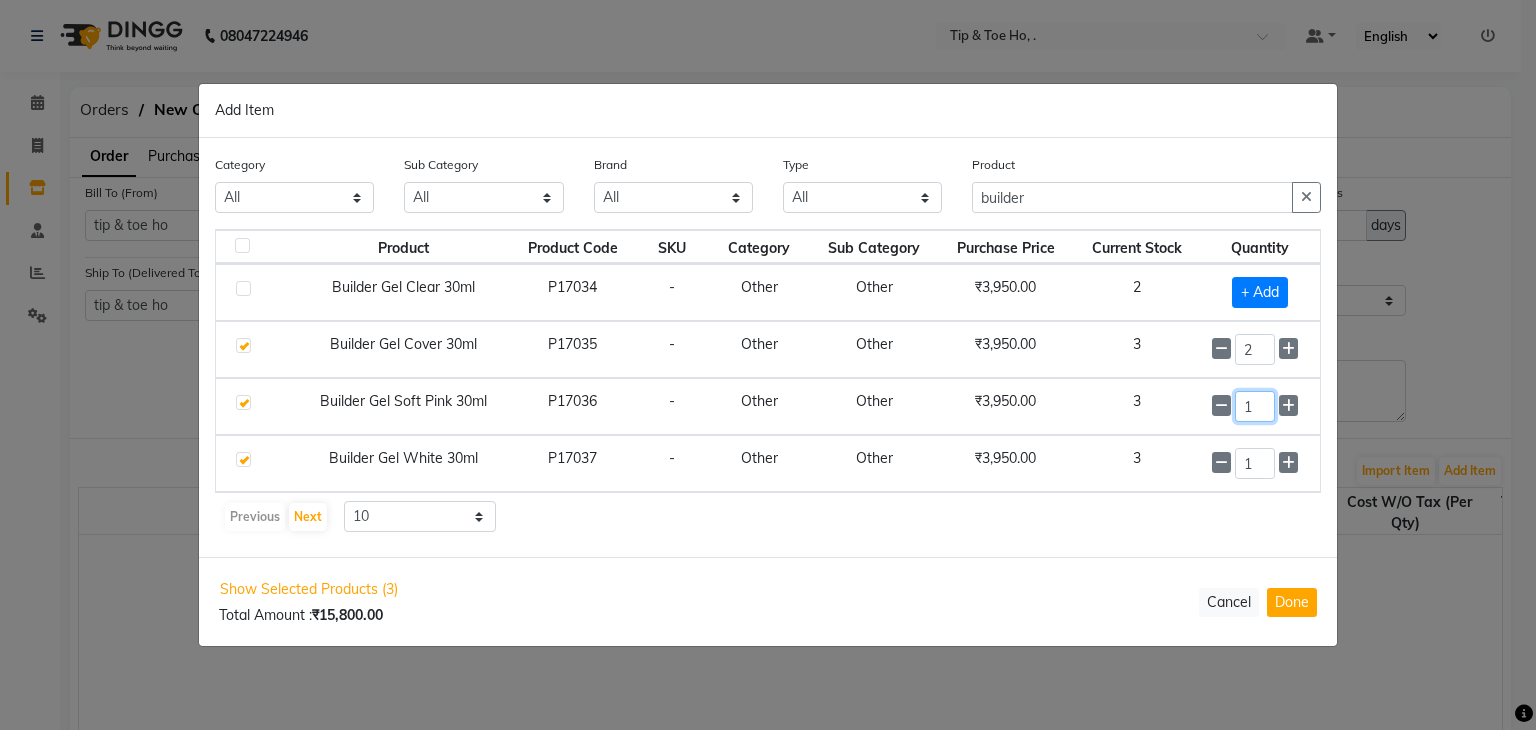 click on "1" 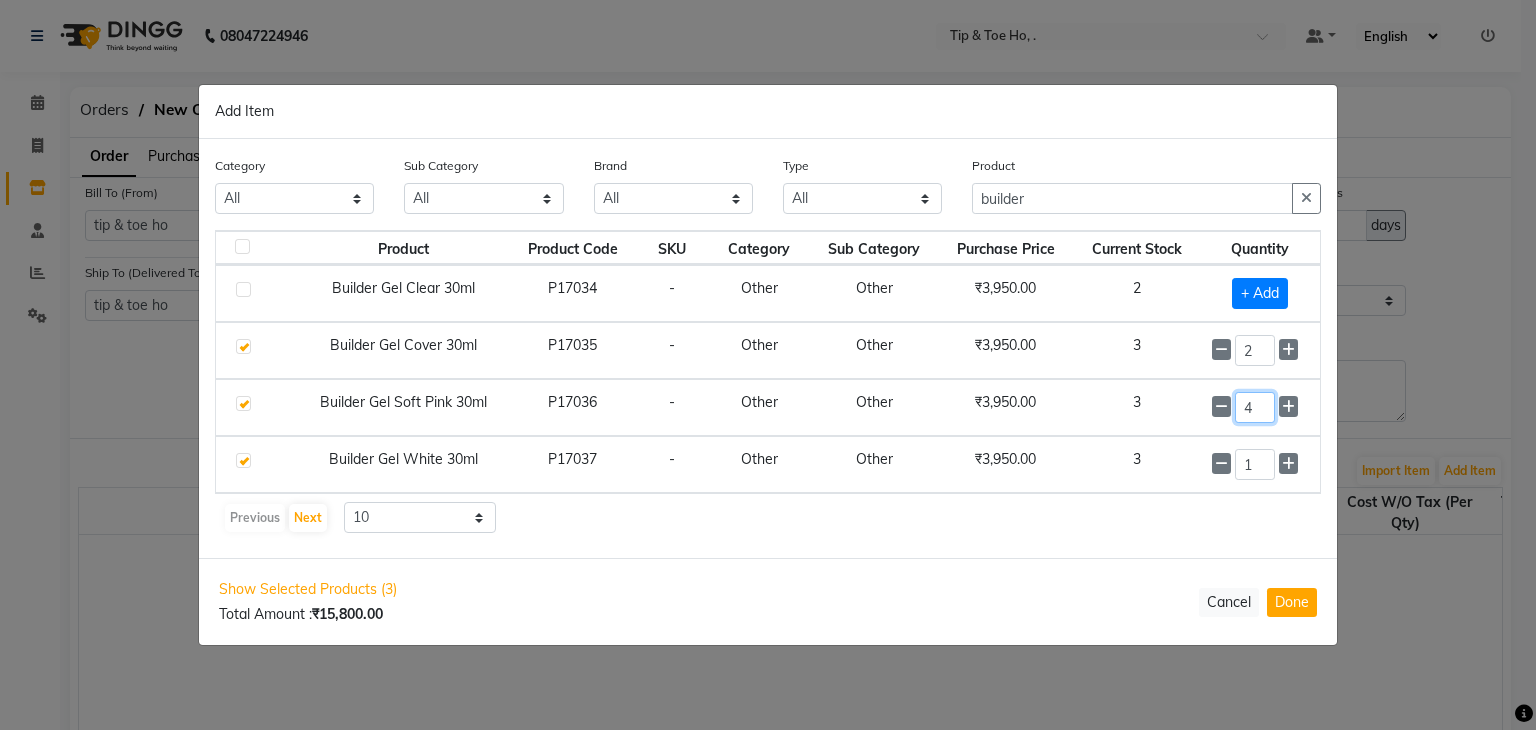 type on "5" 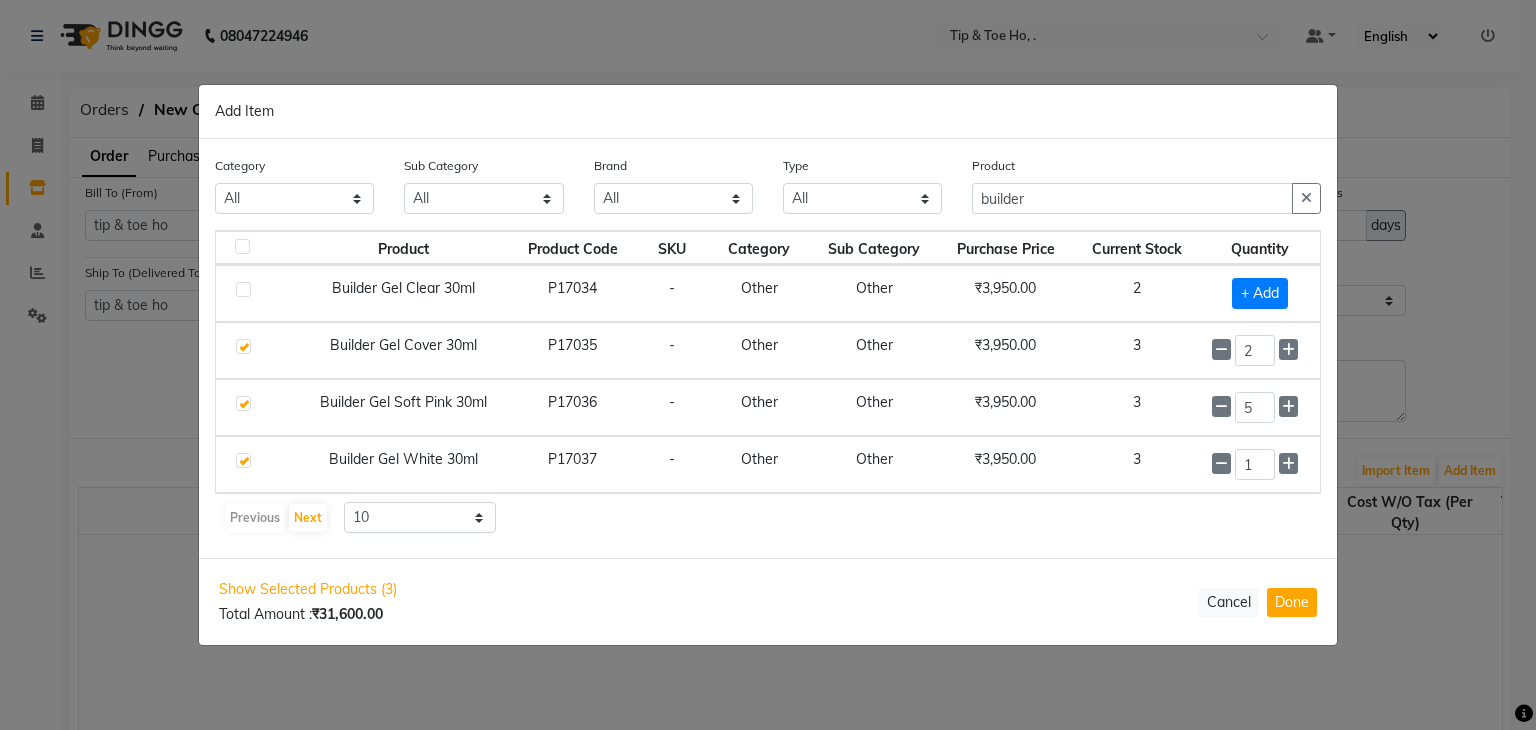 click on "Previous   Next  10 50 100" 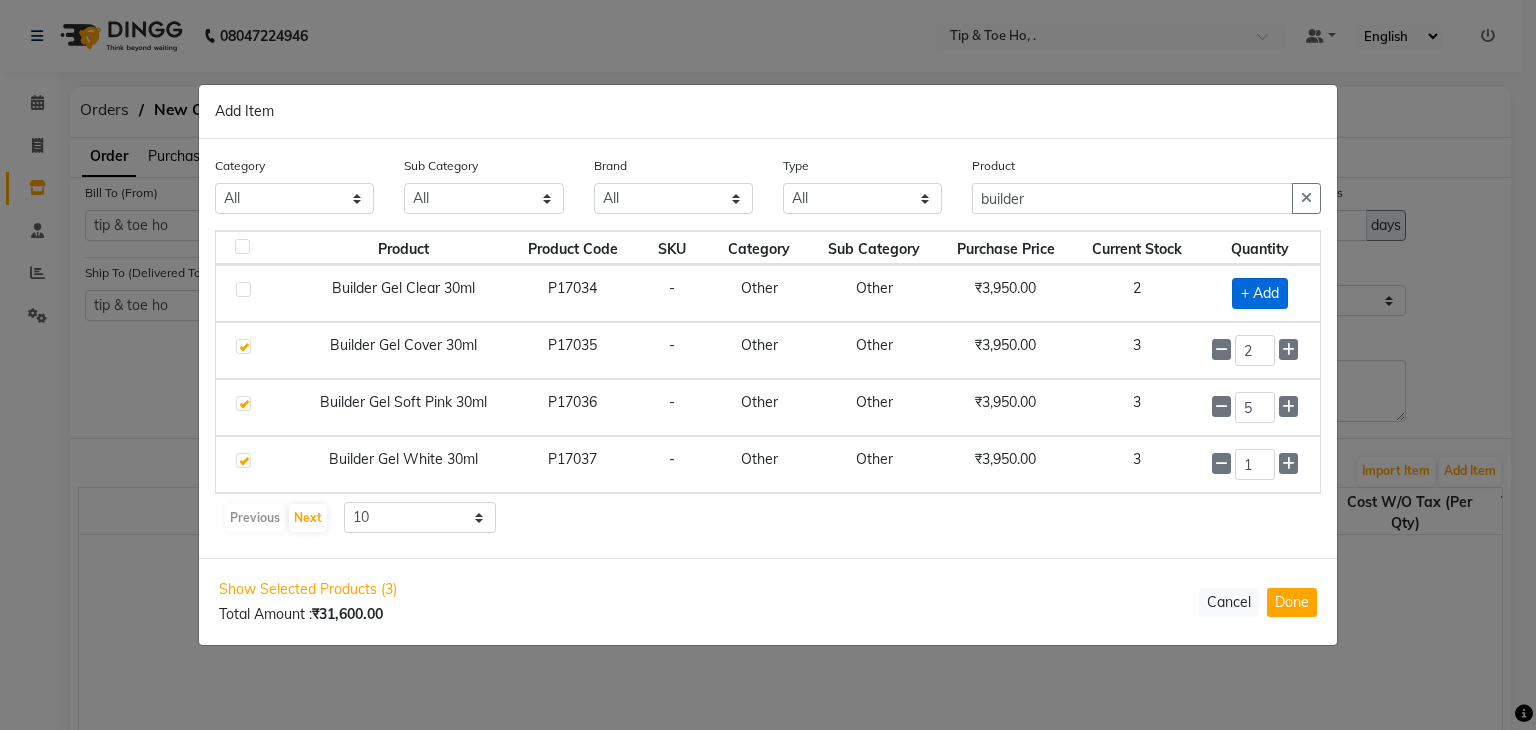 click on "+ Add" 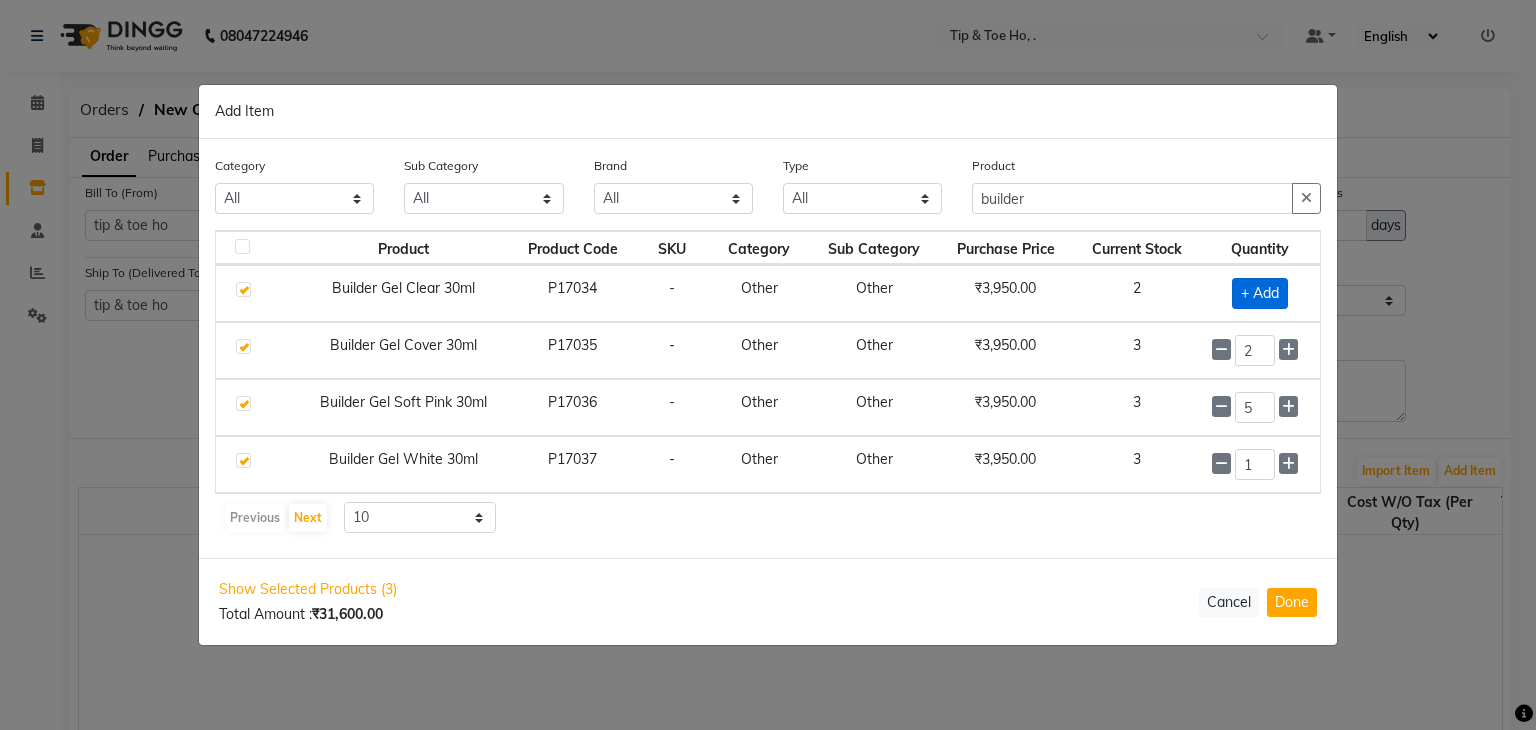checkbox on "true" 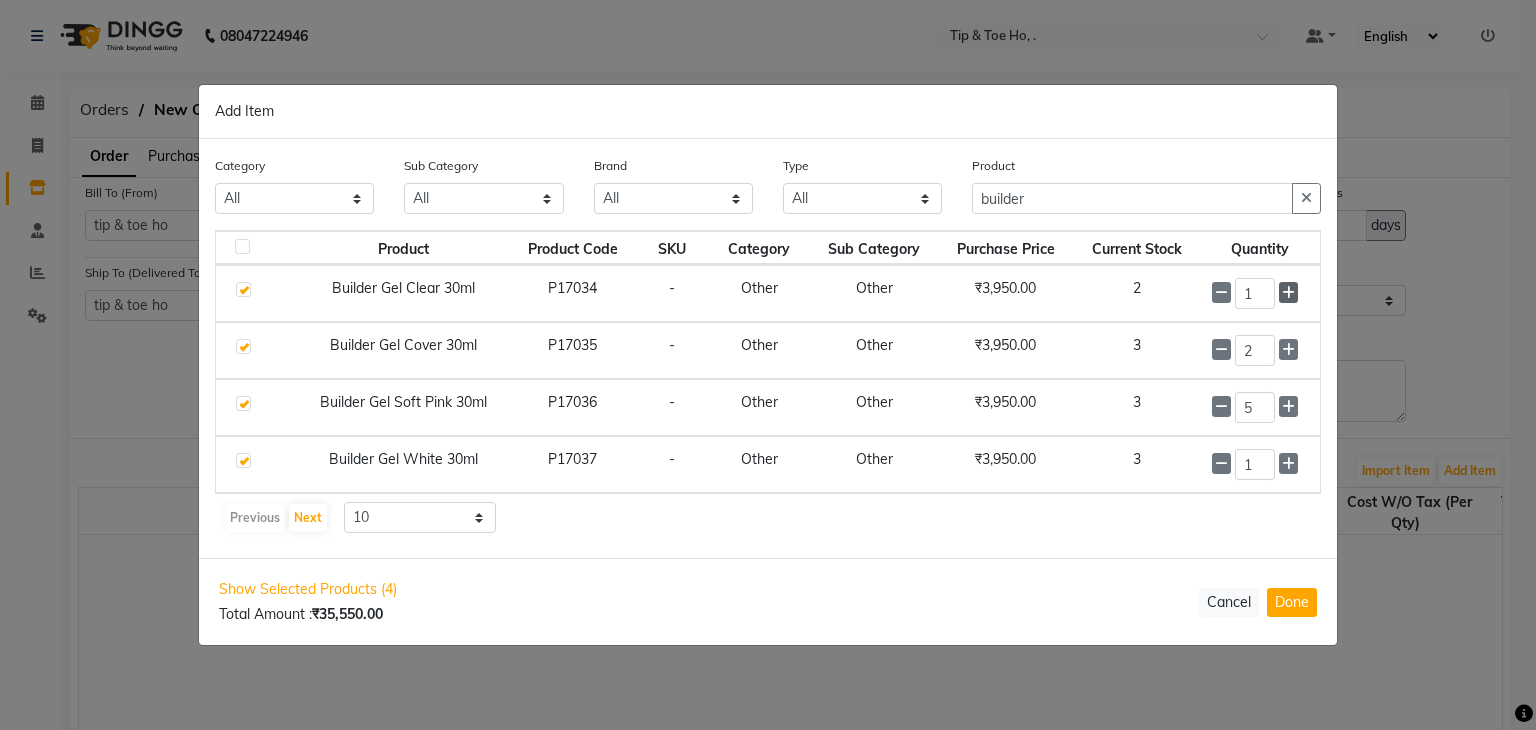 click 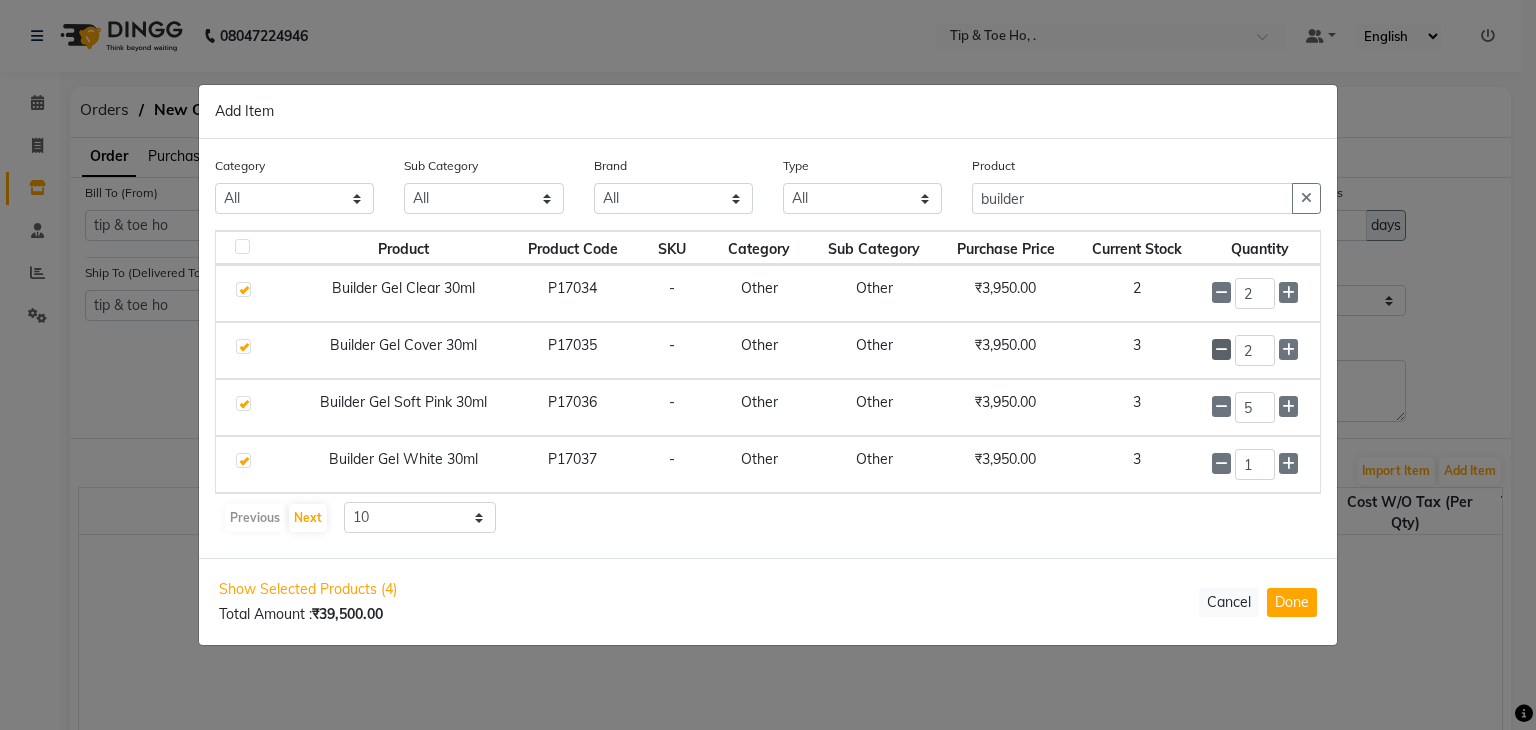 click 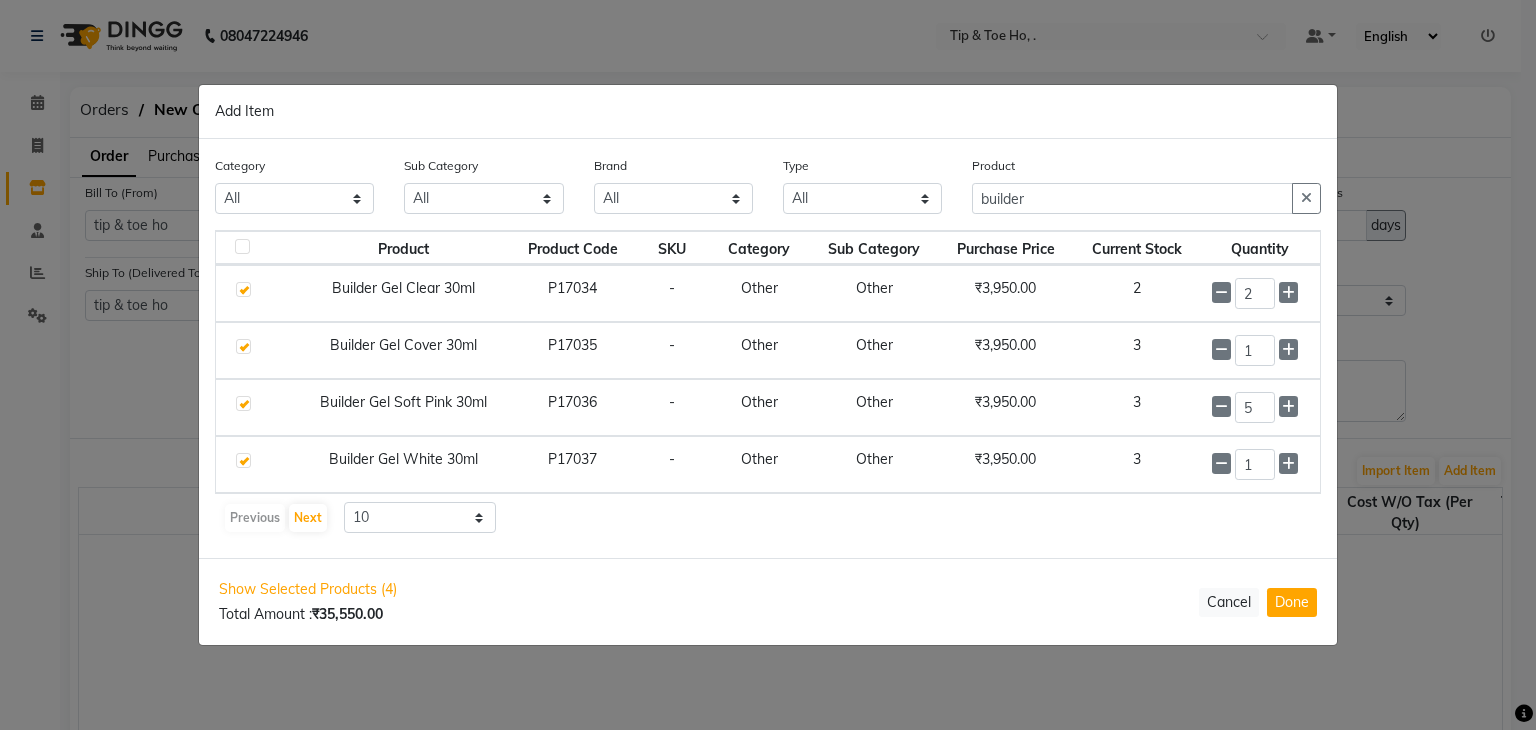 click on "3" 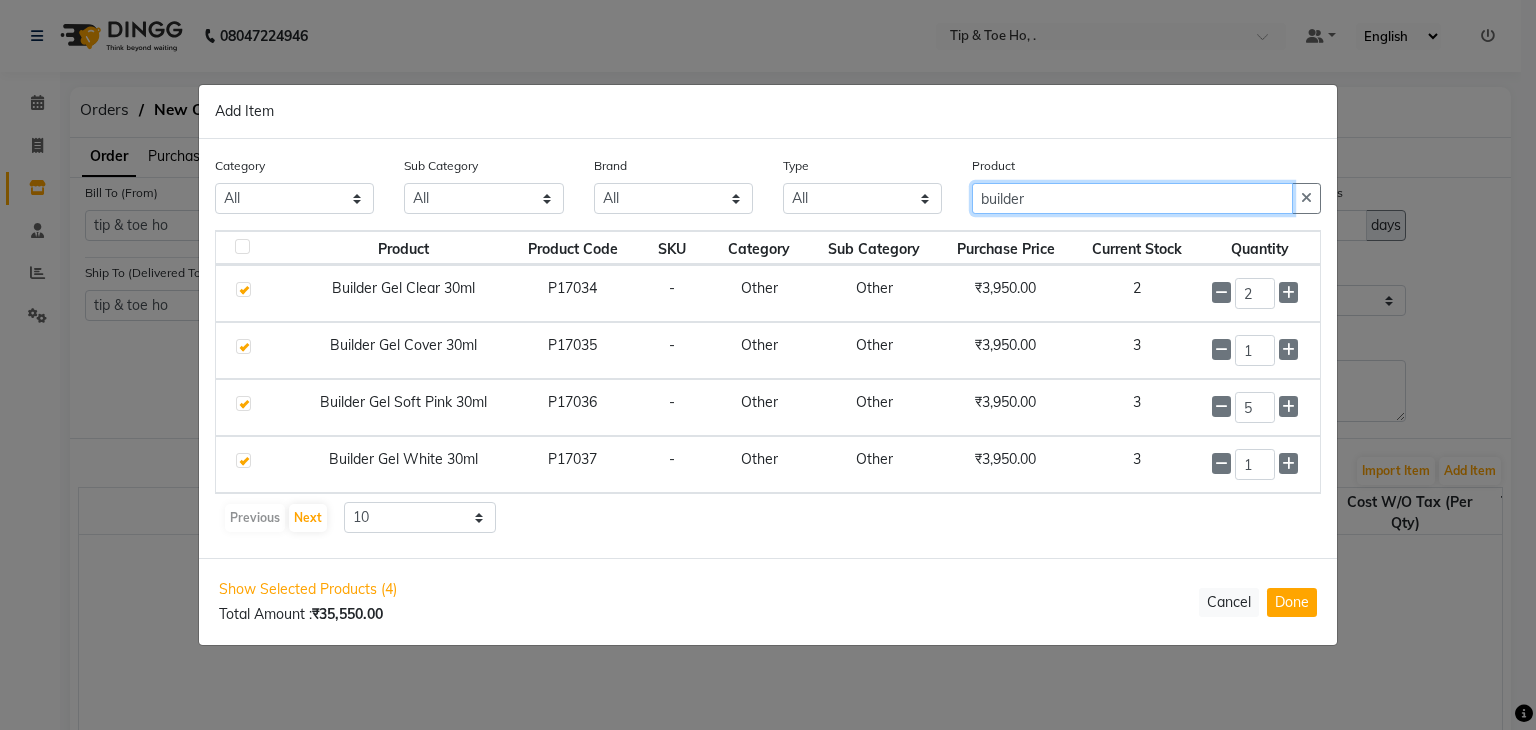 click on "builder" 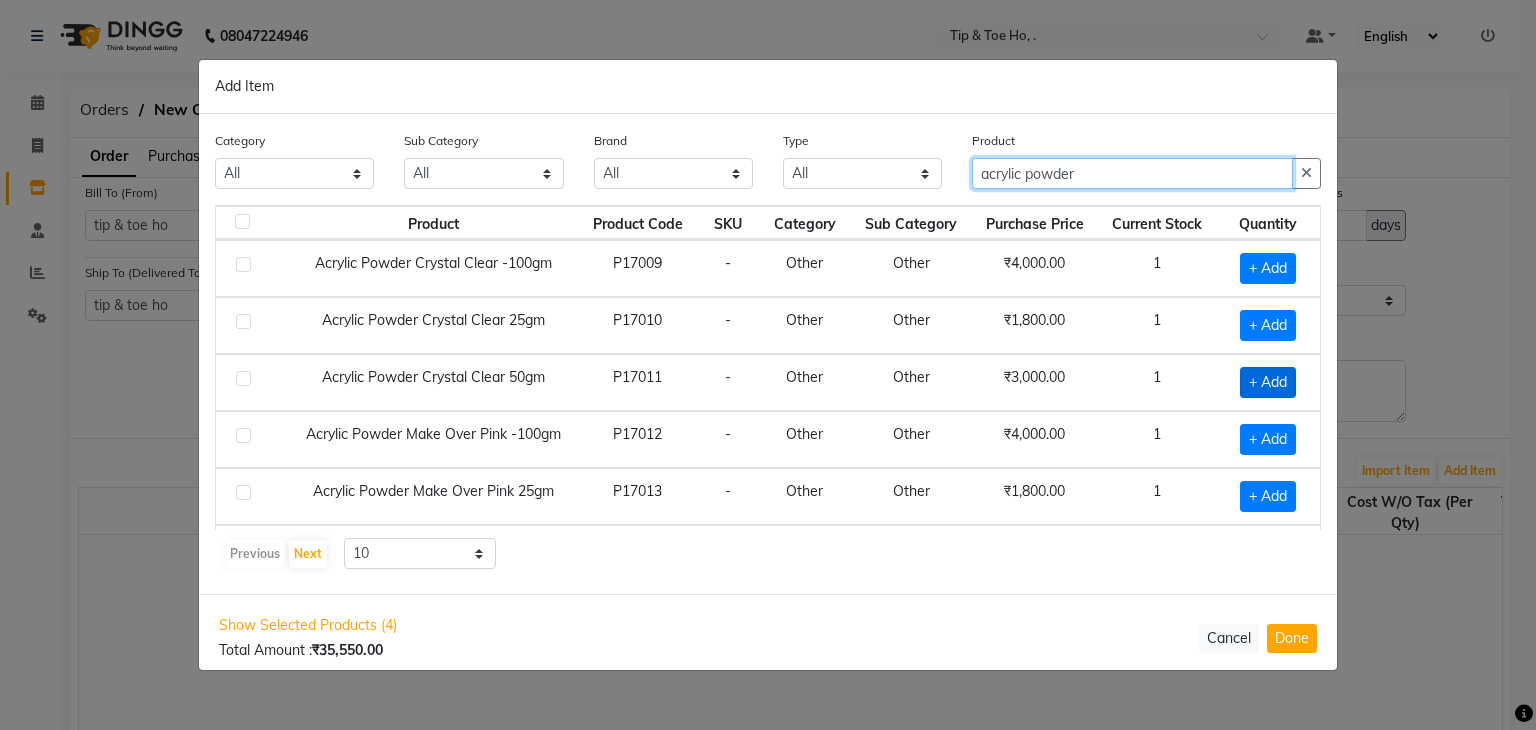 type on "acrylic powder" 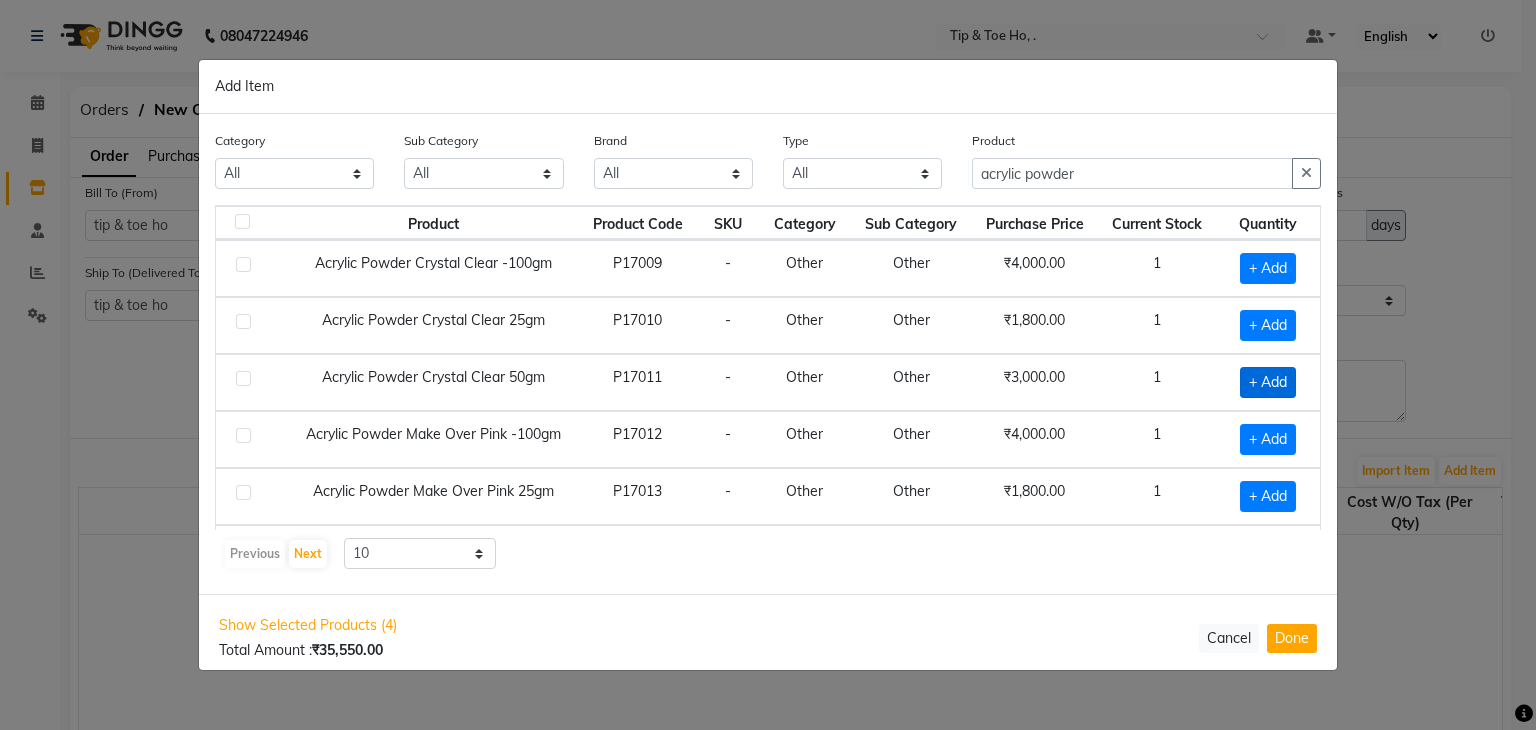 click on "+ Add" 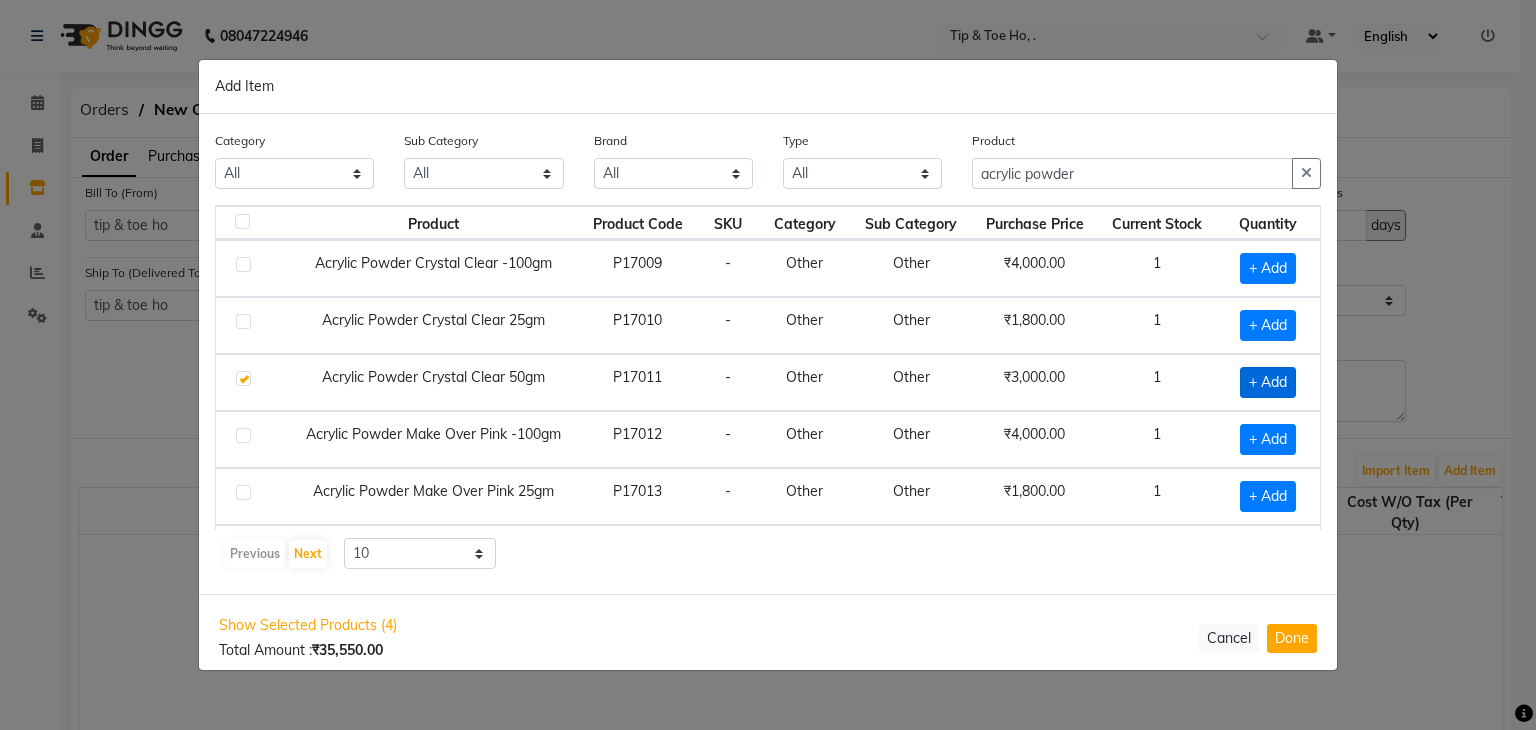 checkbox on "true" 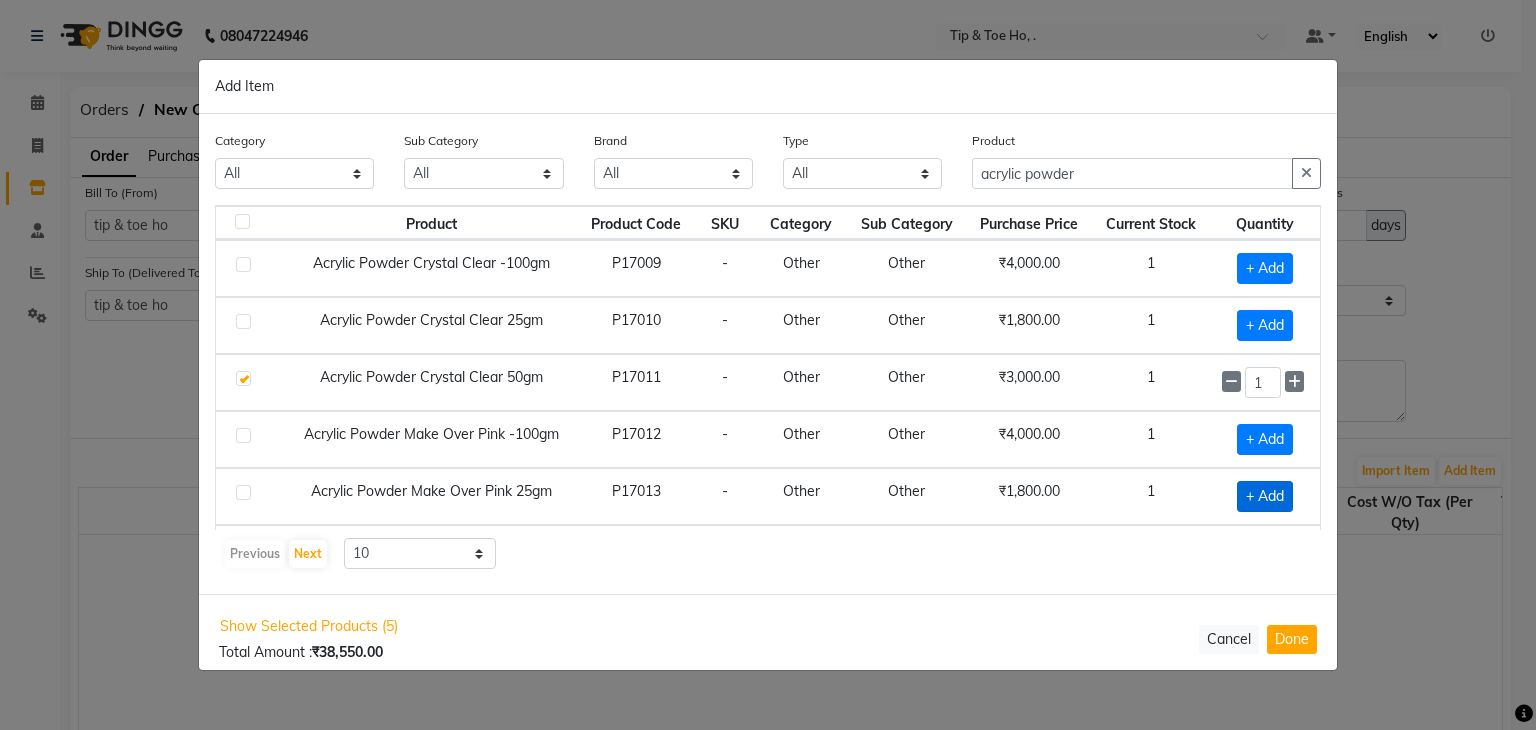 click on "+ Add" 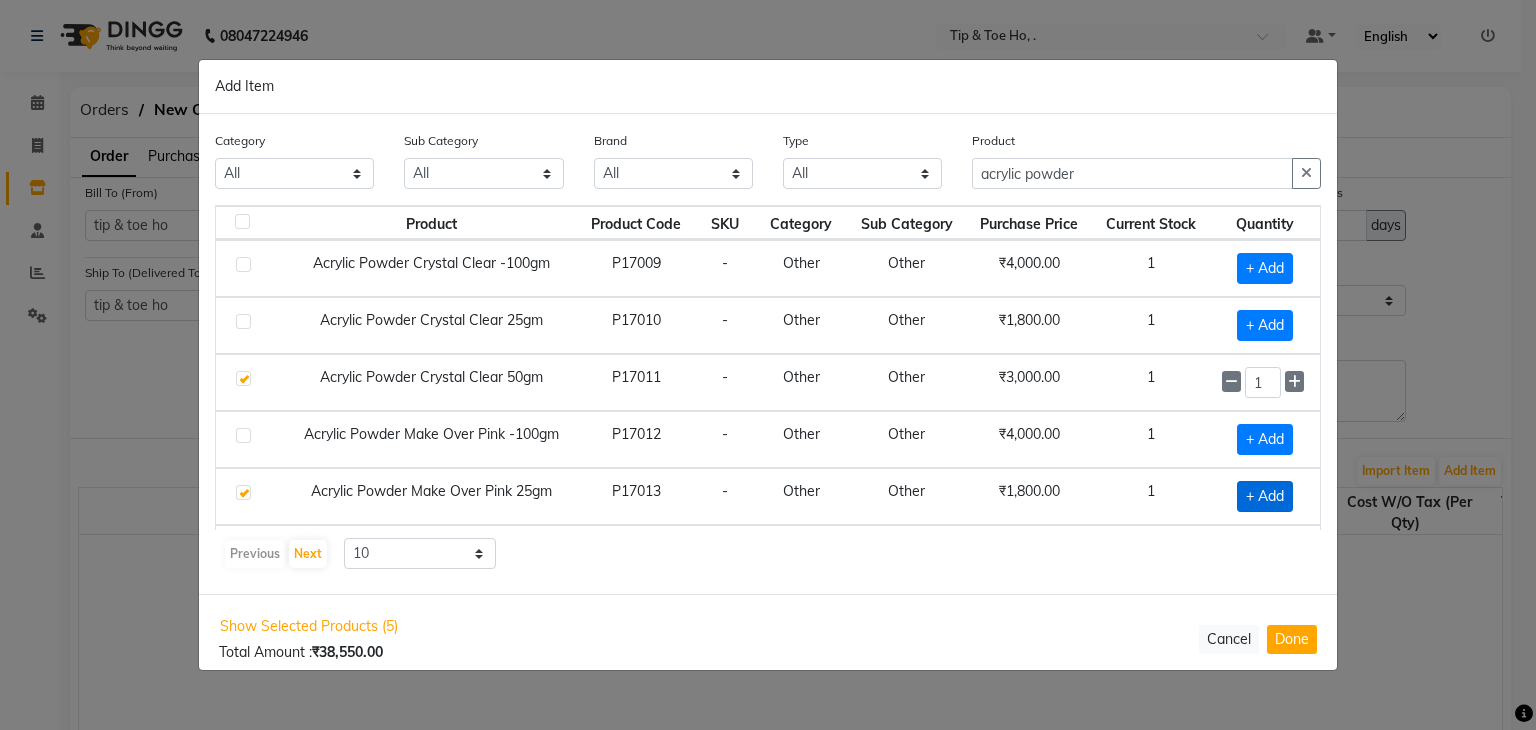 checkbox on "true" 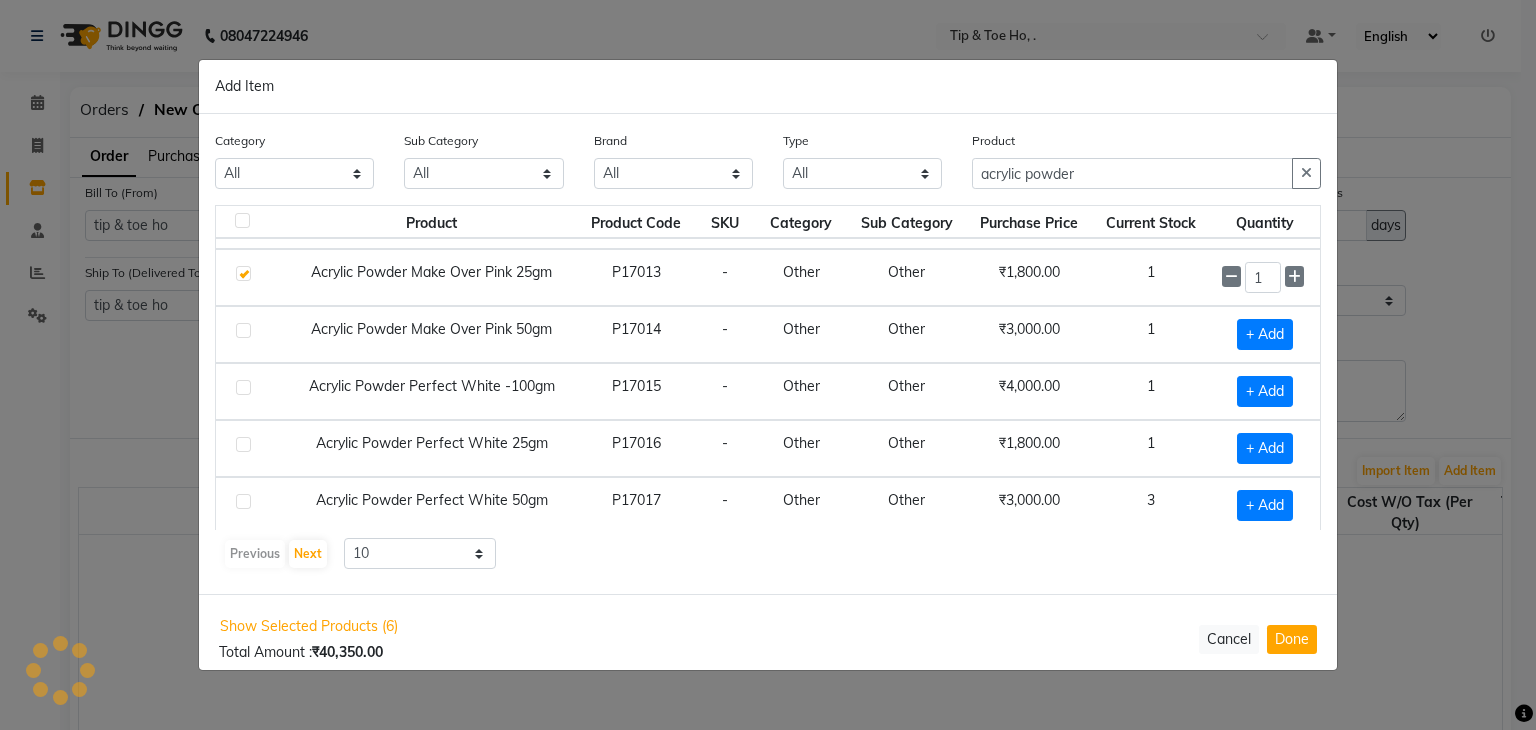 scroll, scrollTop: 220, scrollLeft: 0, axis: vertical 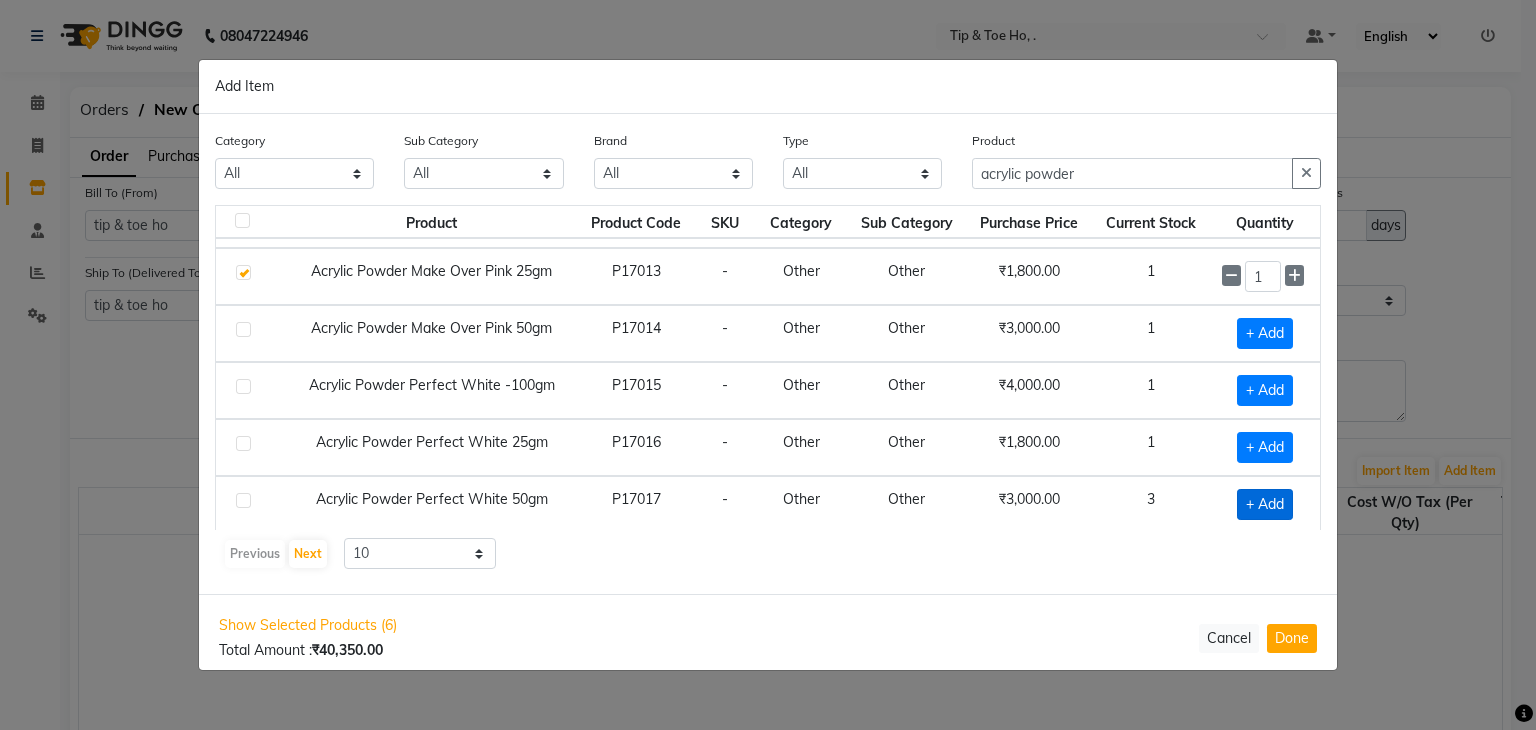 click on "+ Add" 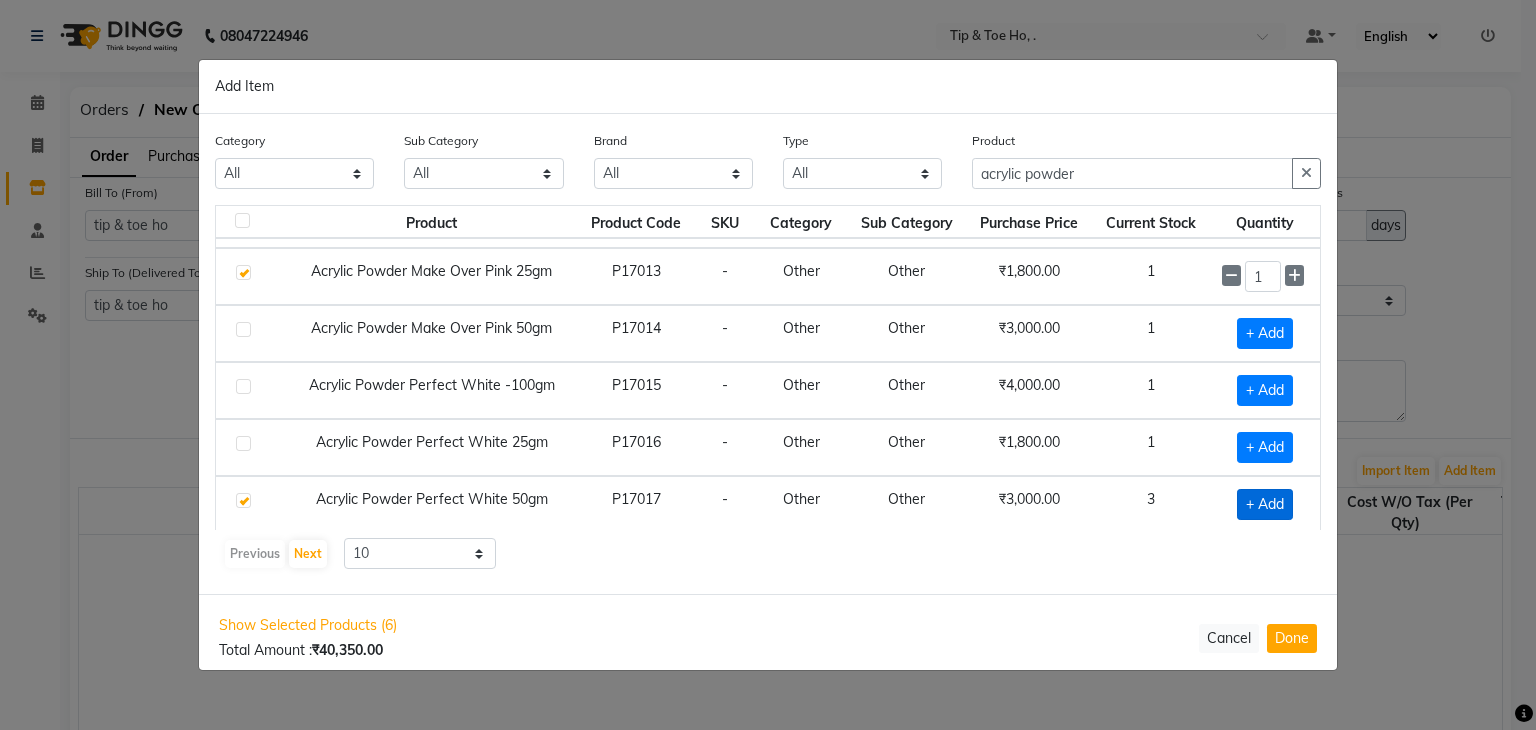 checkbox on "true" 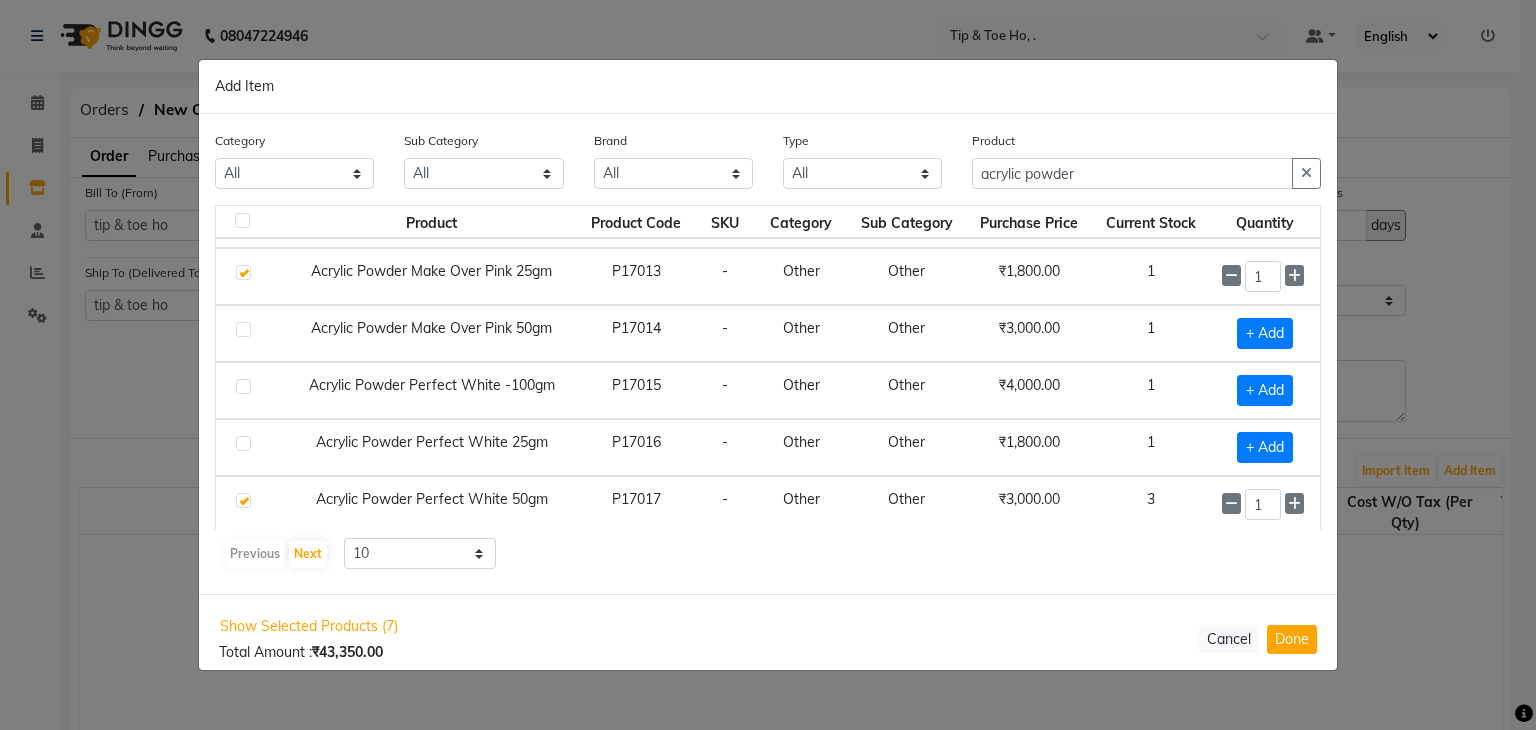 scroll, scrollTop: 272, scrollLeft: 0, axis: vertical 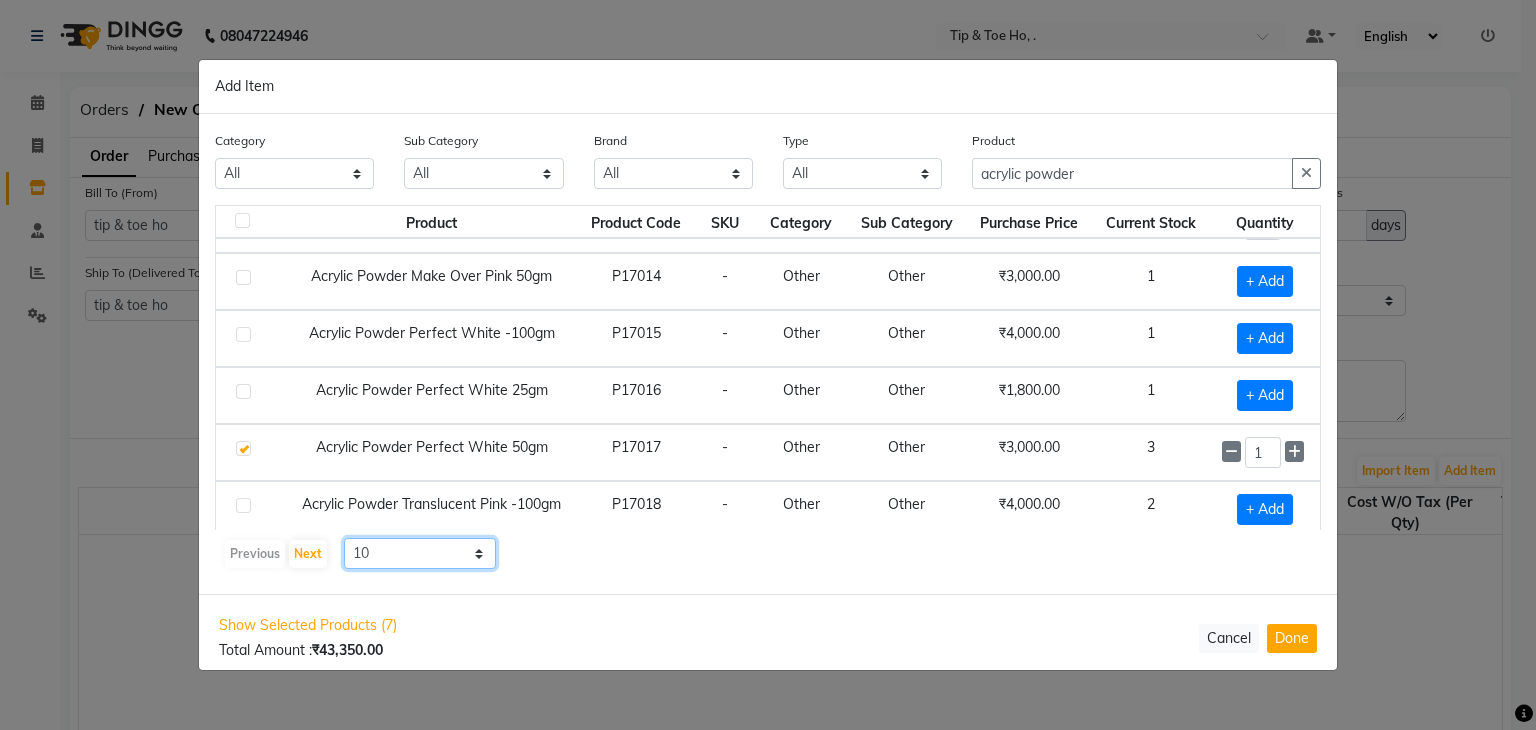 click on "10 50 100" 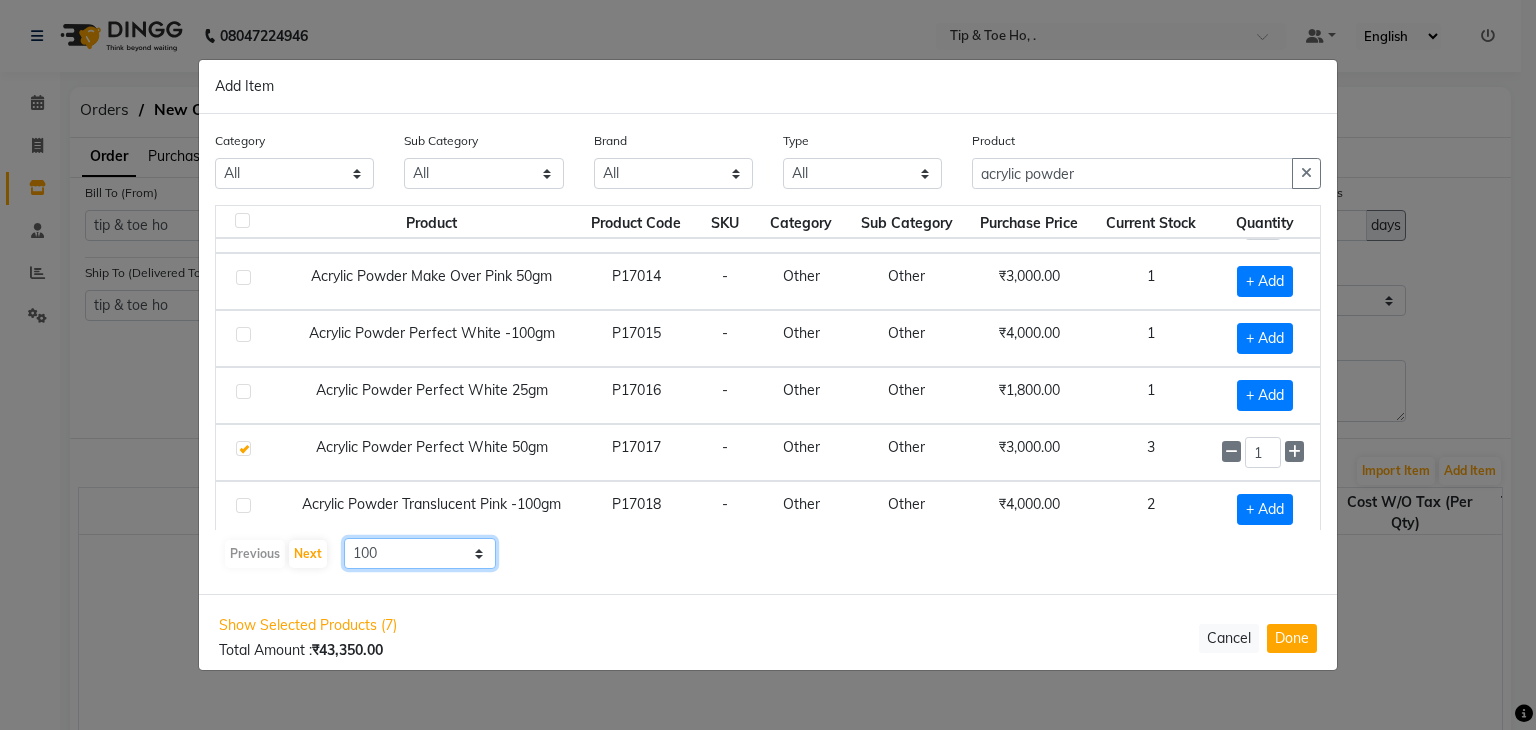 click on "10 50 100" 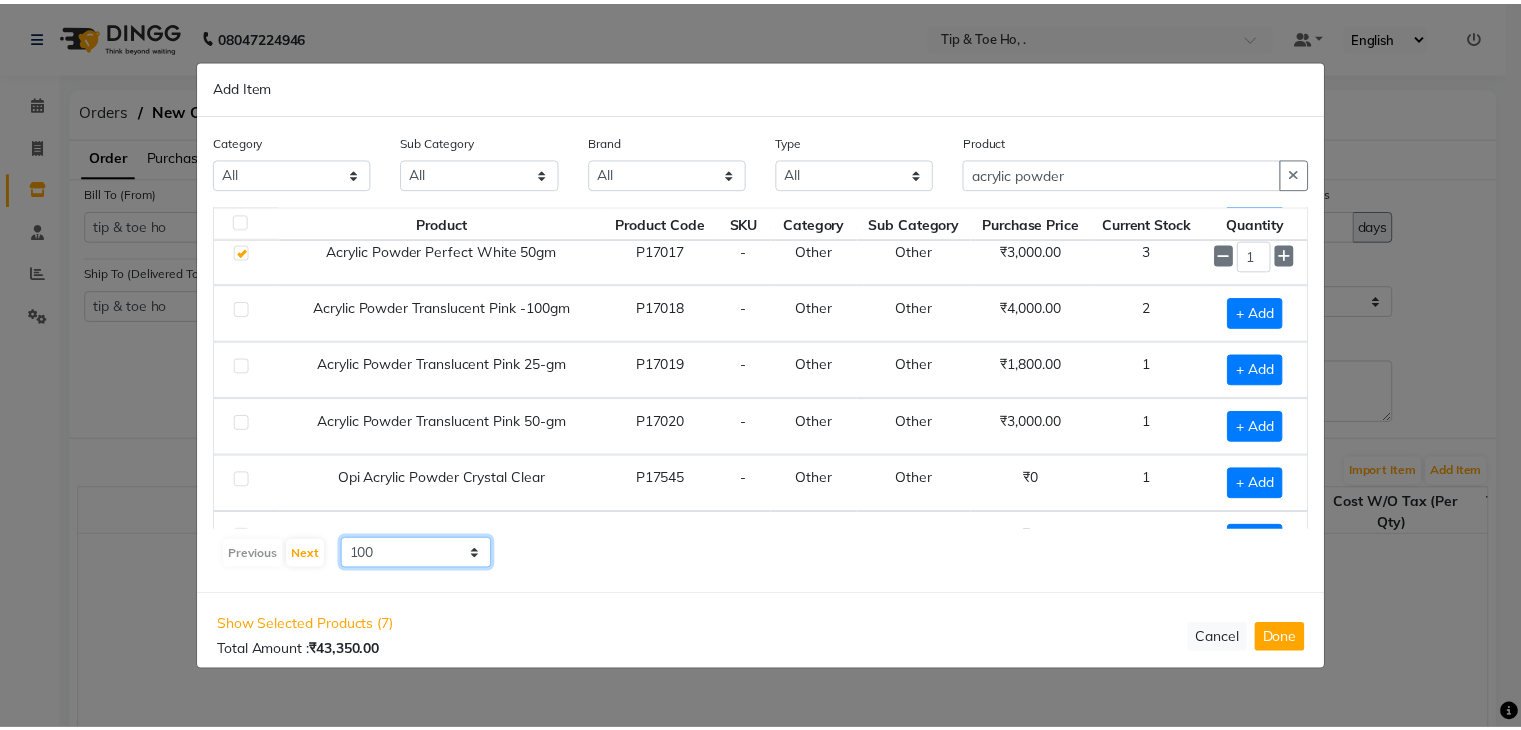 scroll, scrollTop: 473, scrollLeft: 0, axis: vertical 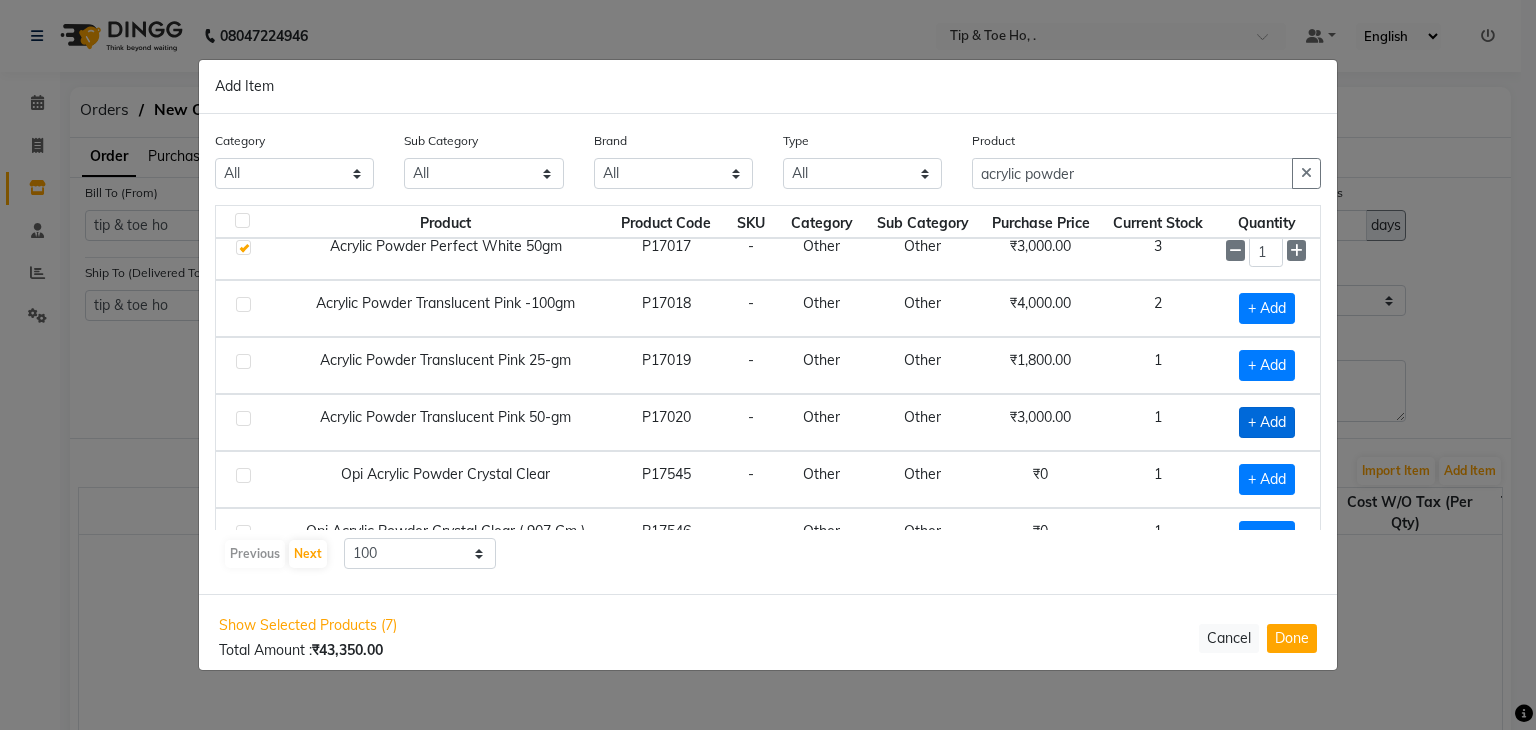 click on "+ Add" 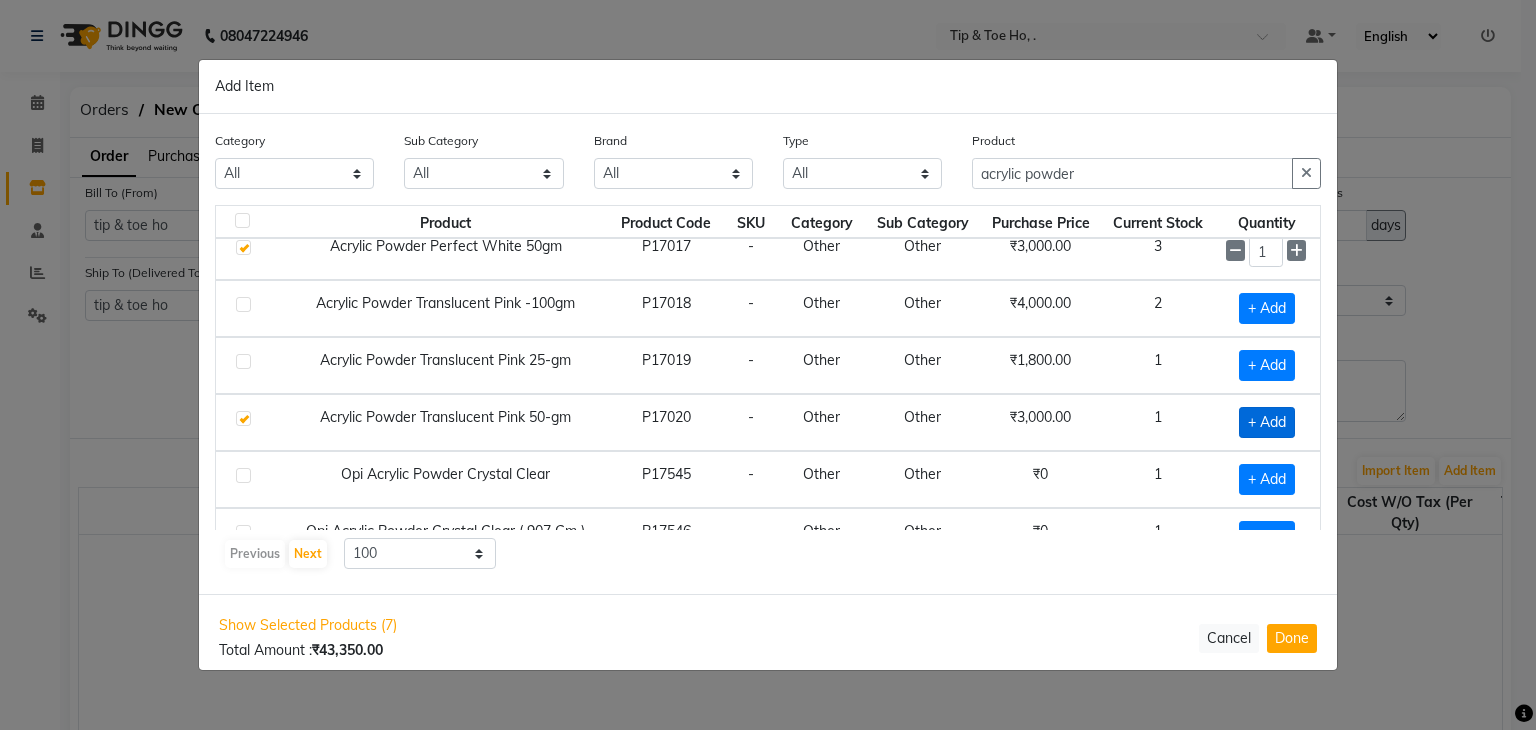 checkbox on "true" 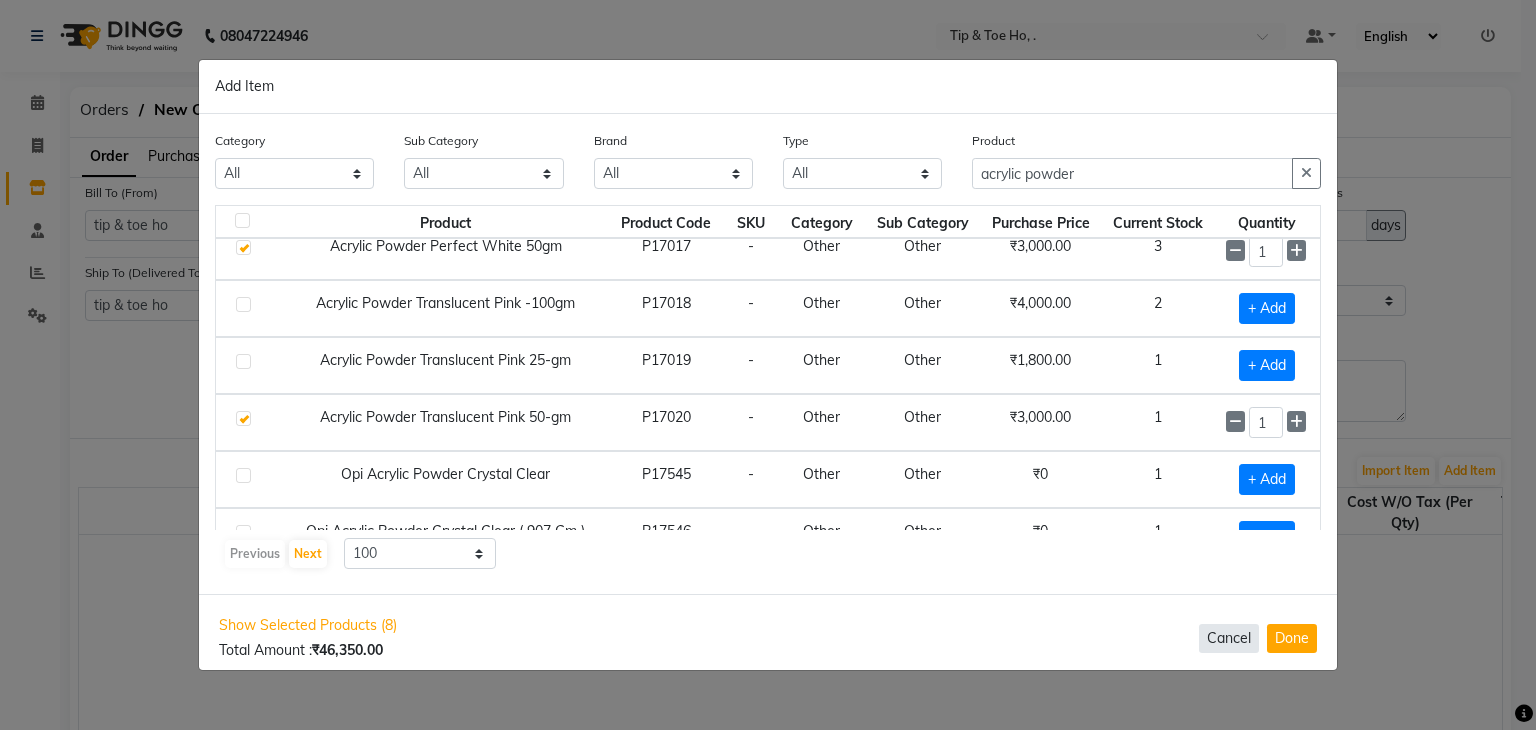 click on "Cancel" 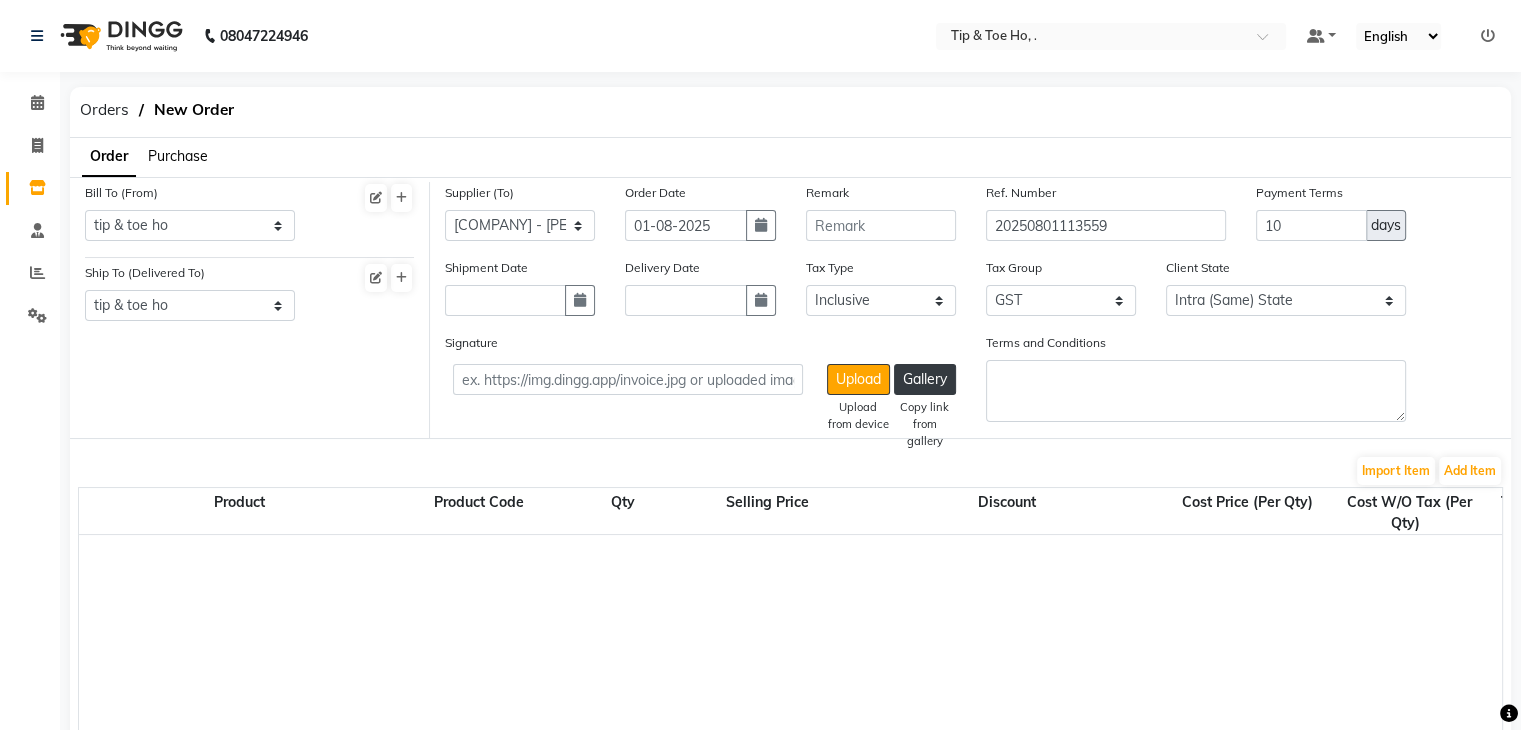 click 